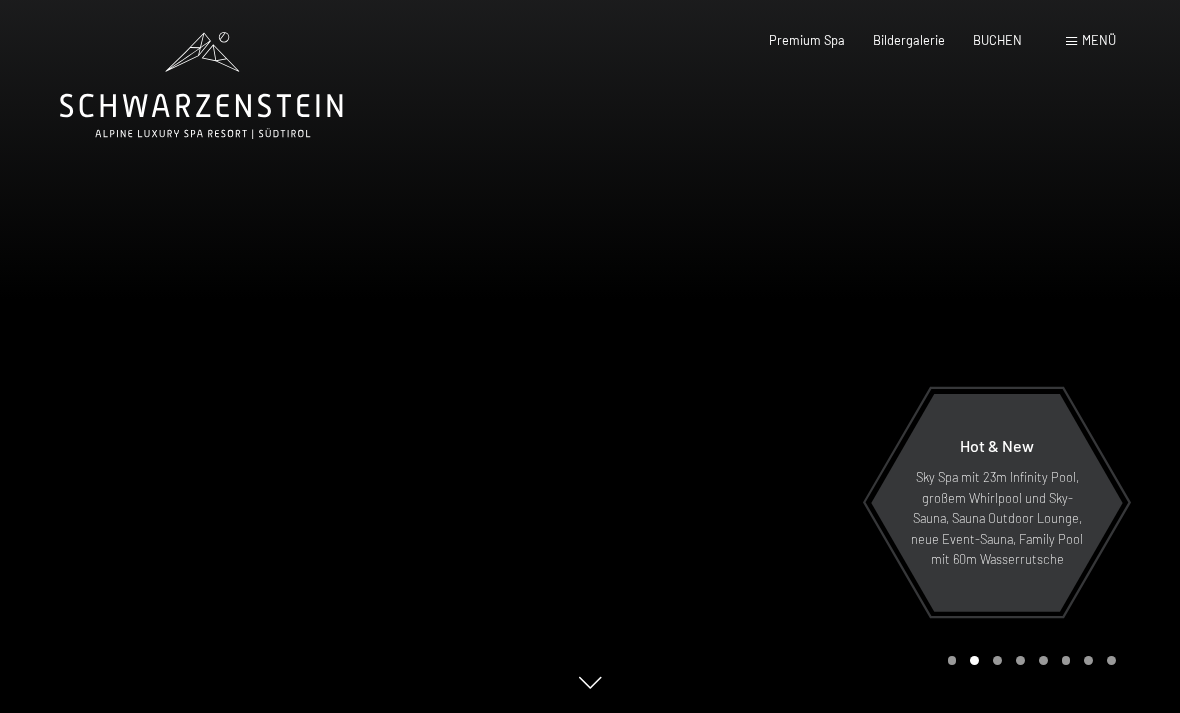 scroll, scrollTop: 0, scrollLeft: 0, axis: both 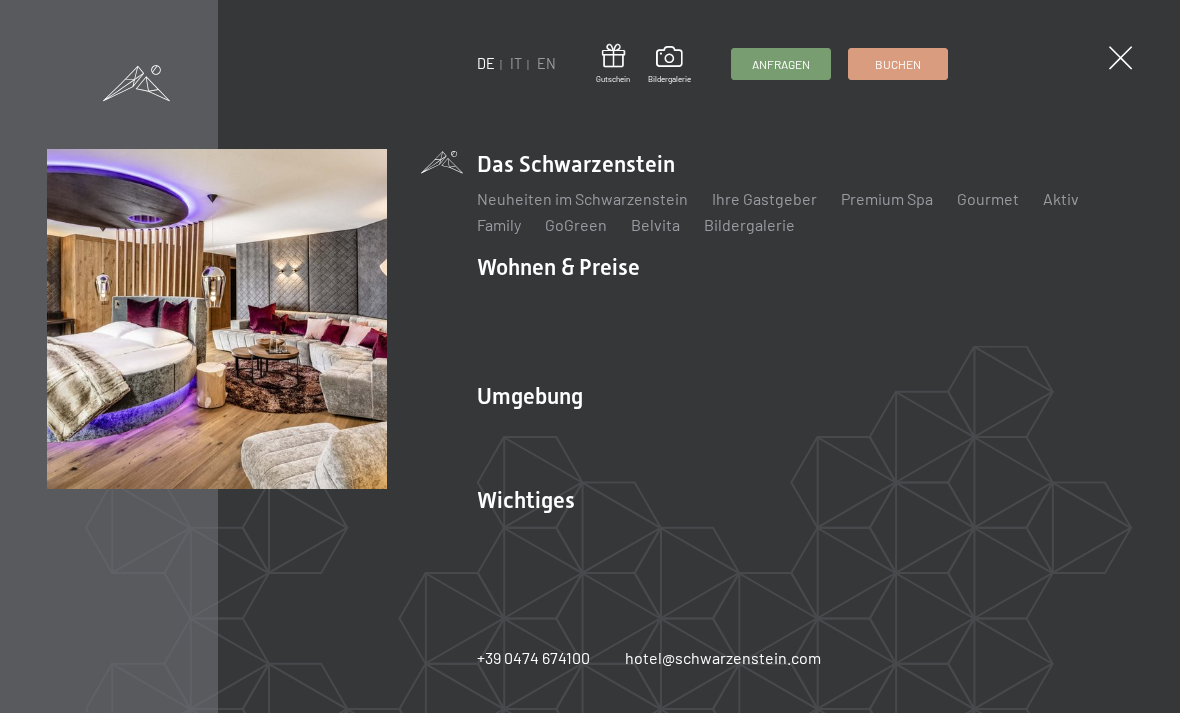 click on "Angebote" at bounding box center [806, 302] 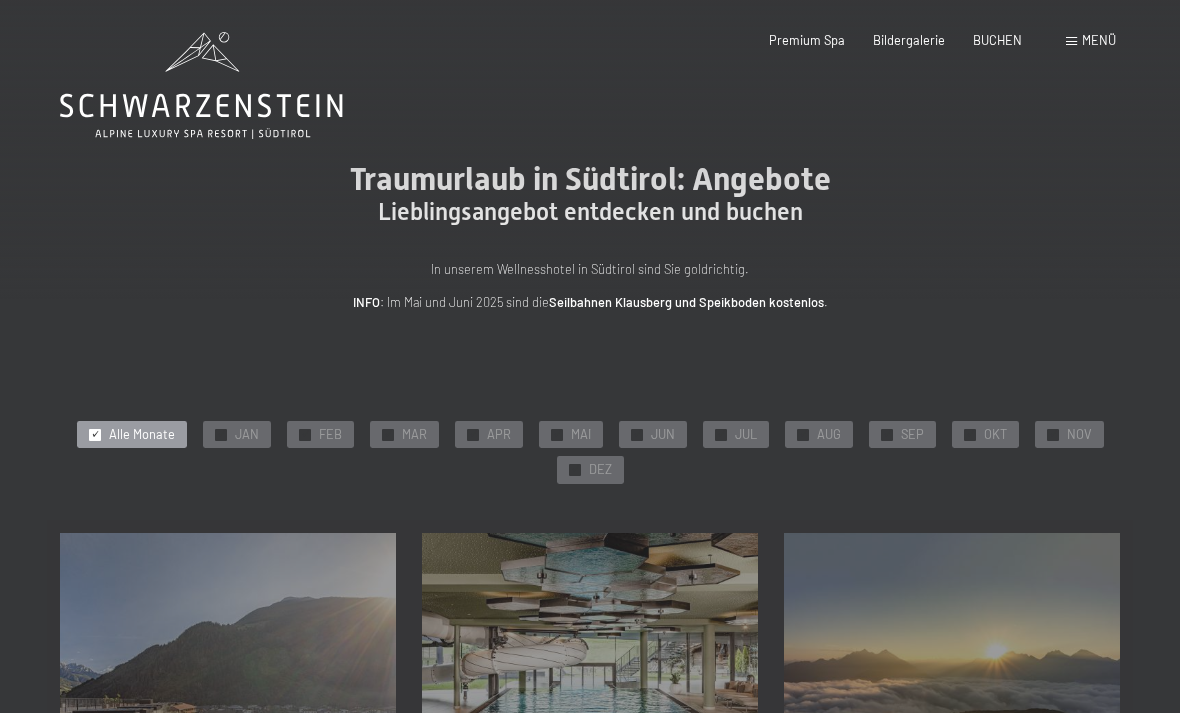 scroll, scrollTop: 0, scrollLeft: 0, axis: both 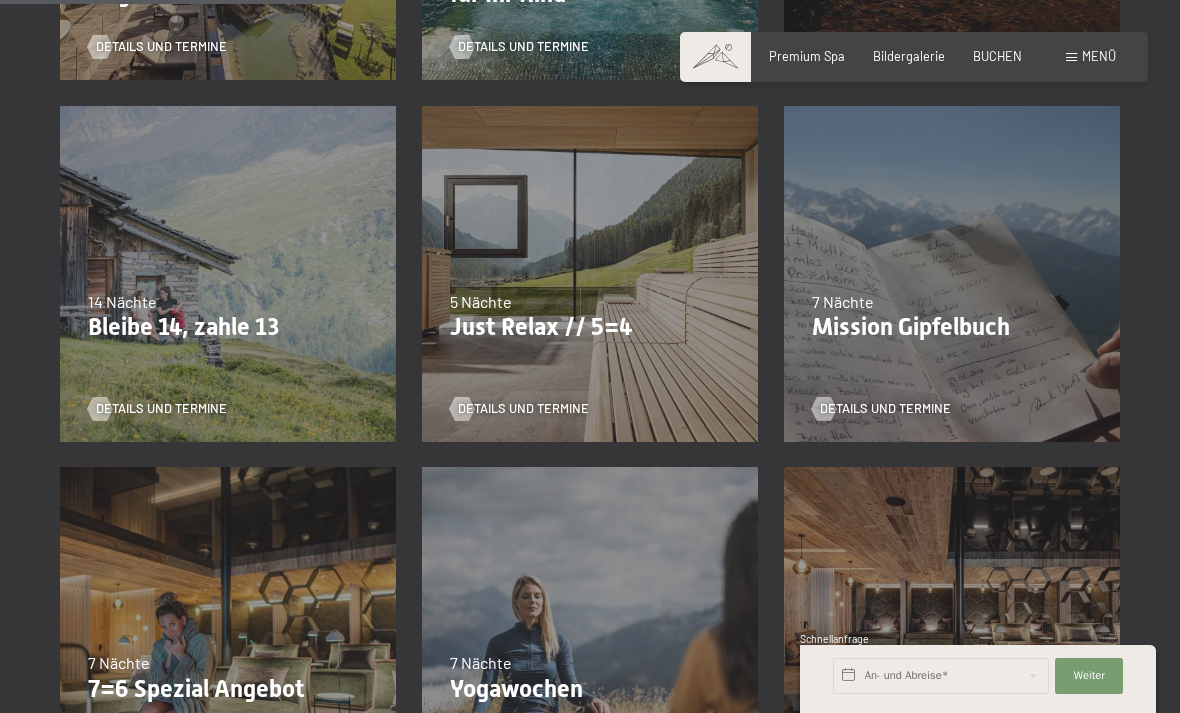click on "Details und Termine" at bounding box center [584, 397] 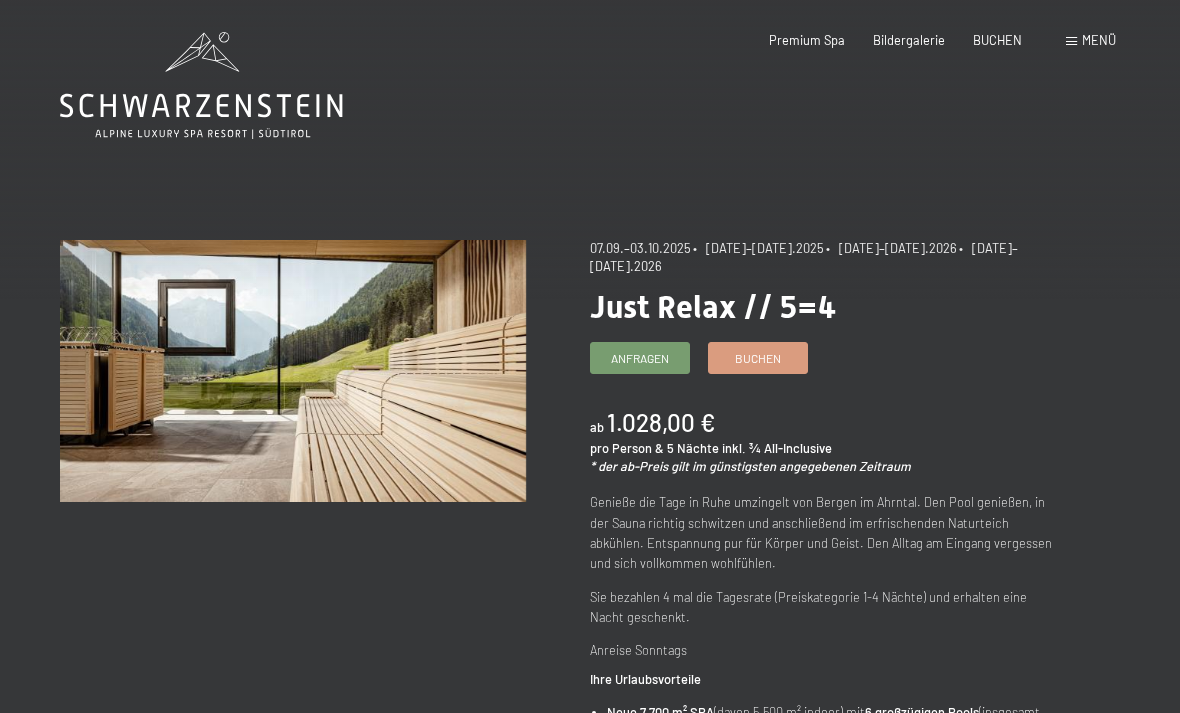 scroll, scrollTop: 0, scrollLeft: 0, axis: both 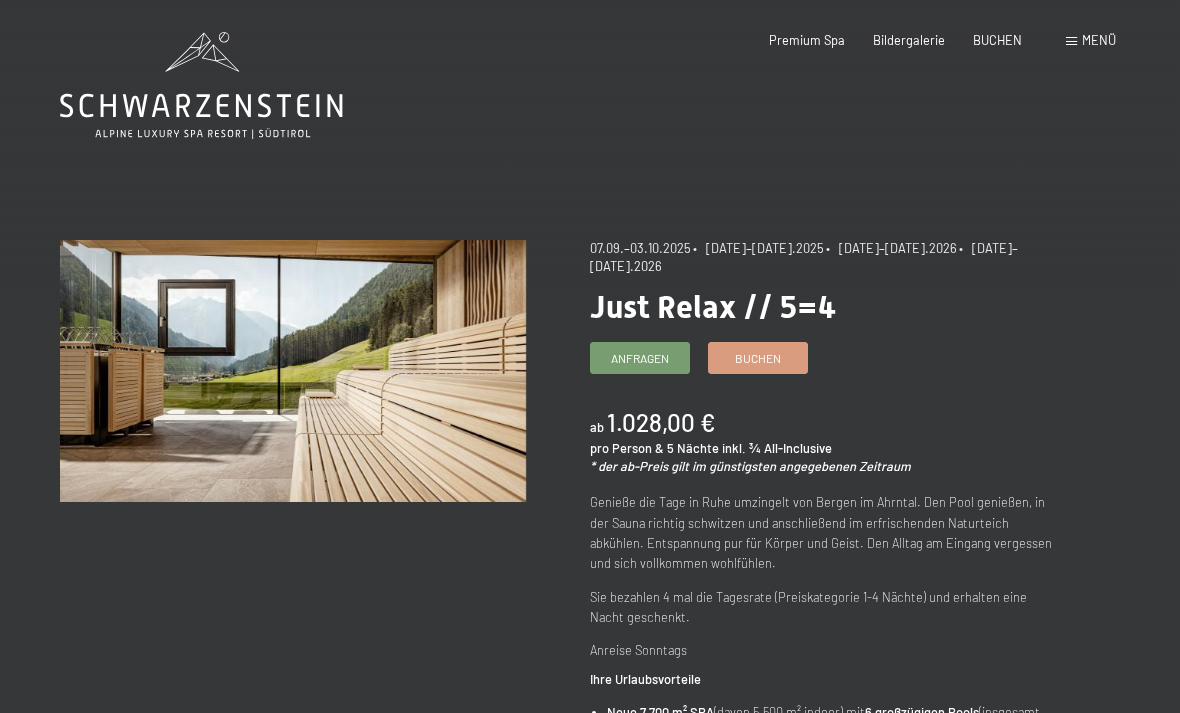 click on "Anfragen" at bounding box center (640, 358) 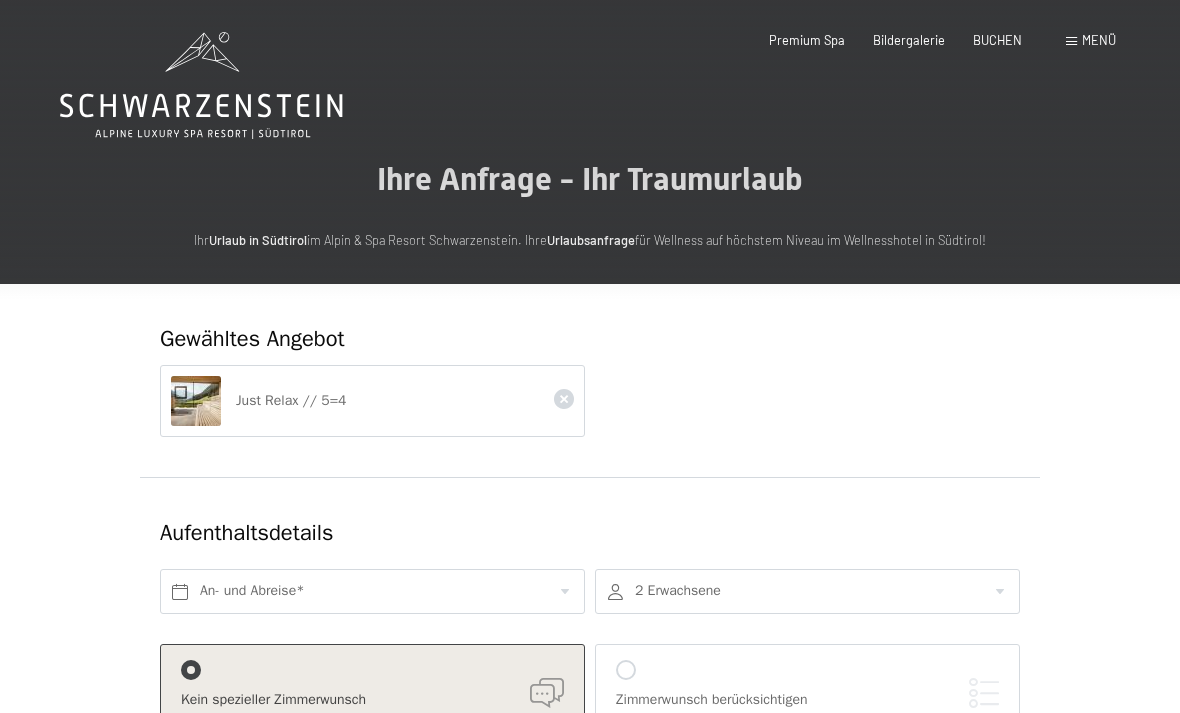 scroll, scrollTop: 0, scrollLeft: 0, axis: both 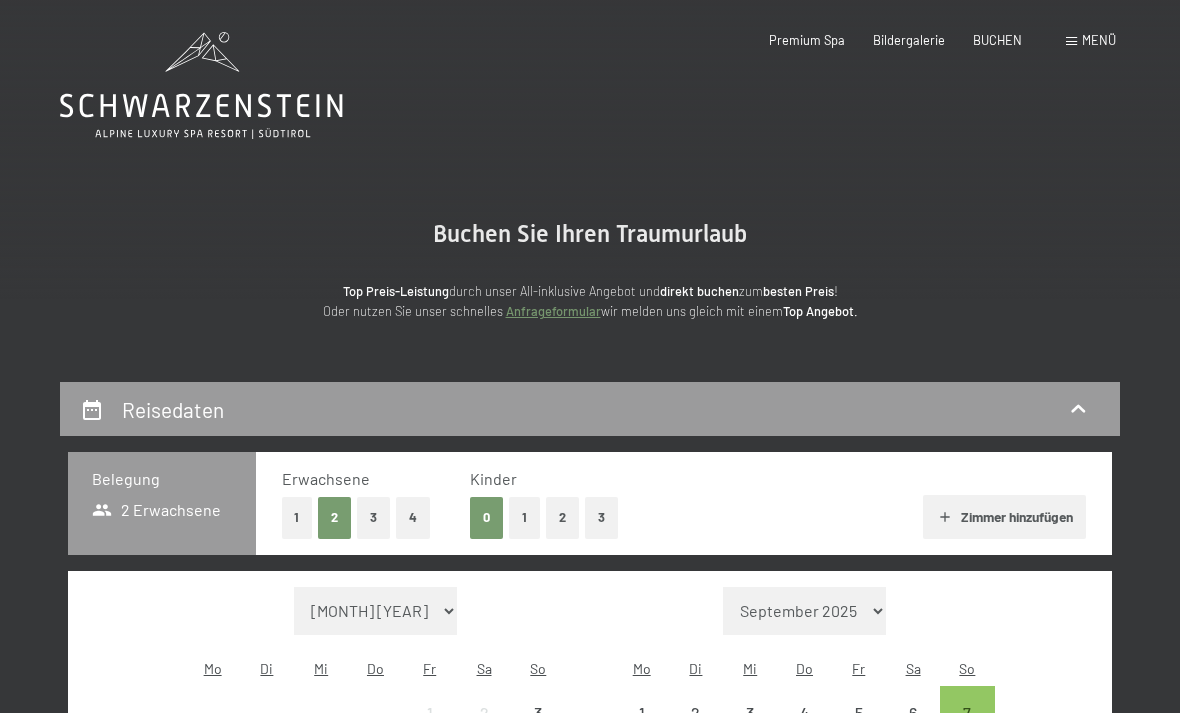 select on "2025-09-01" 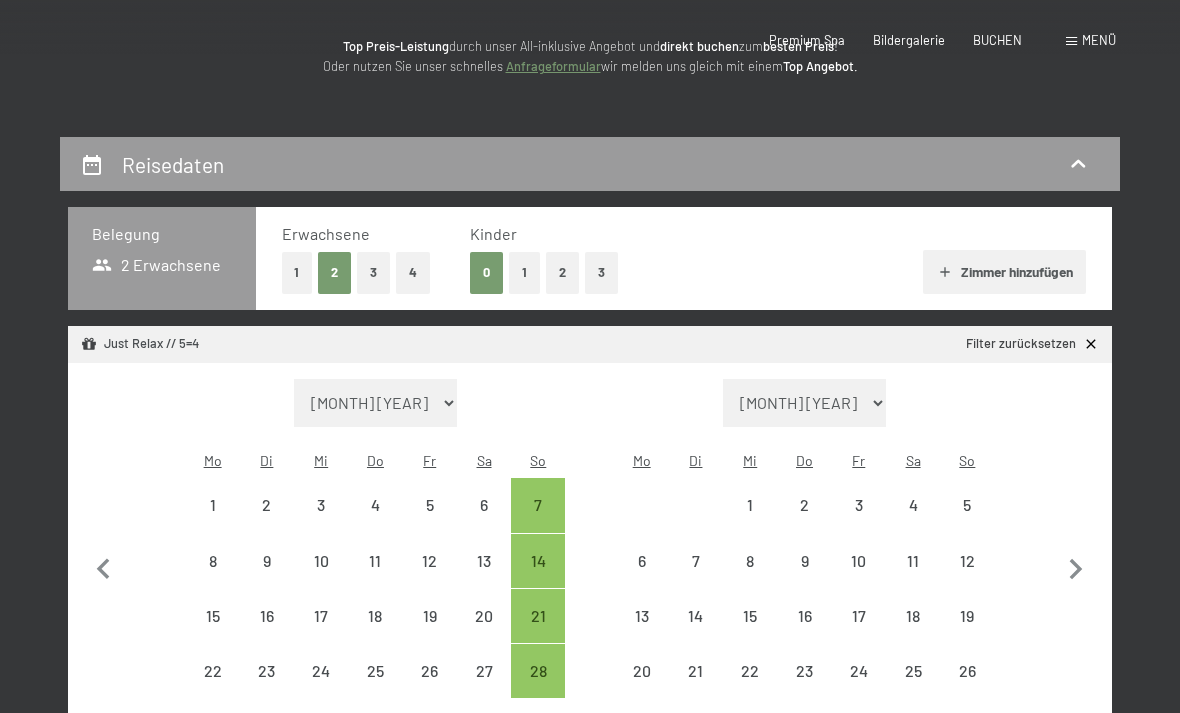 select on "2025-09-01" 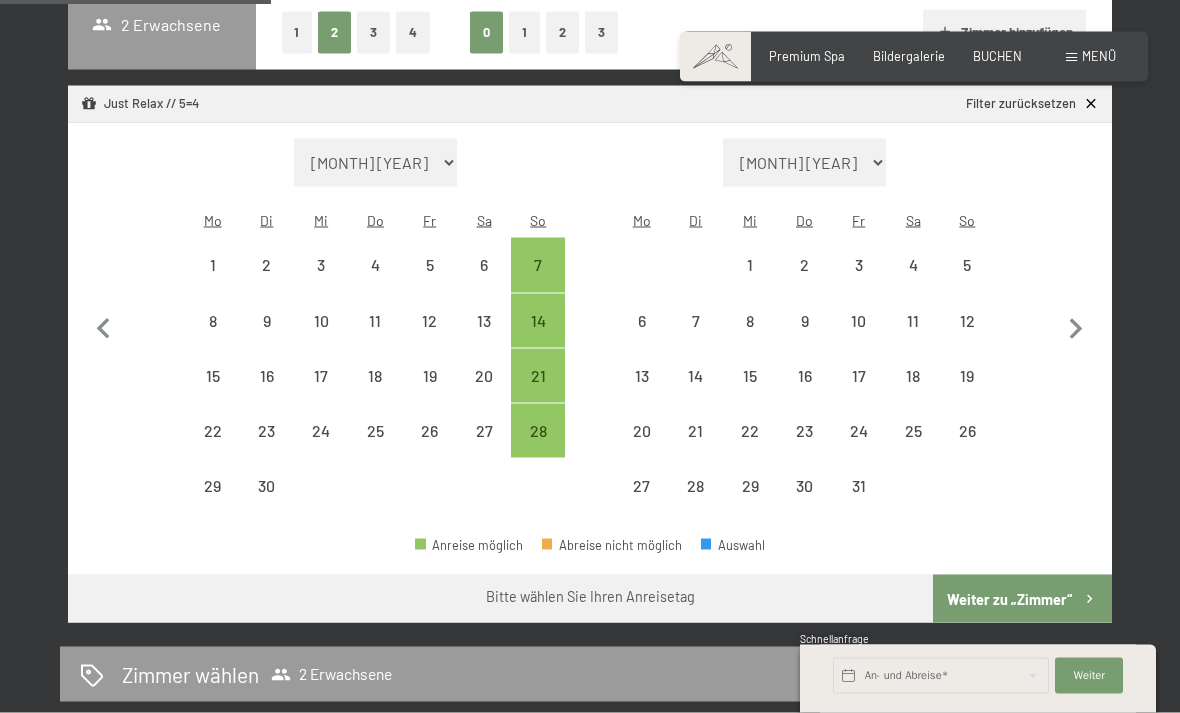 scroll, scrollTop: 486, scrollLeft: 0, axis: vertical 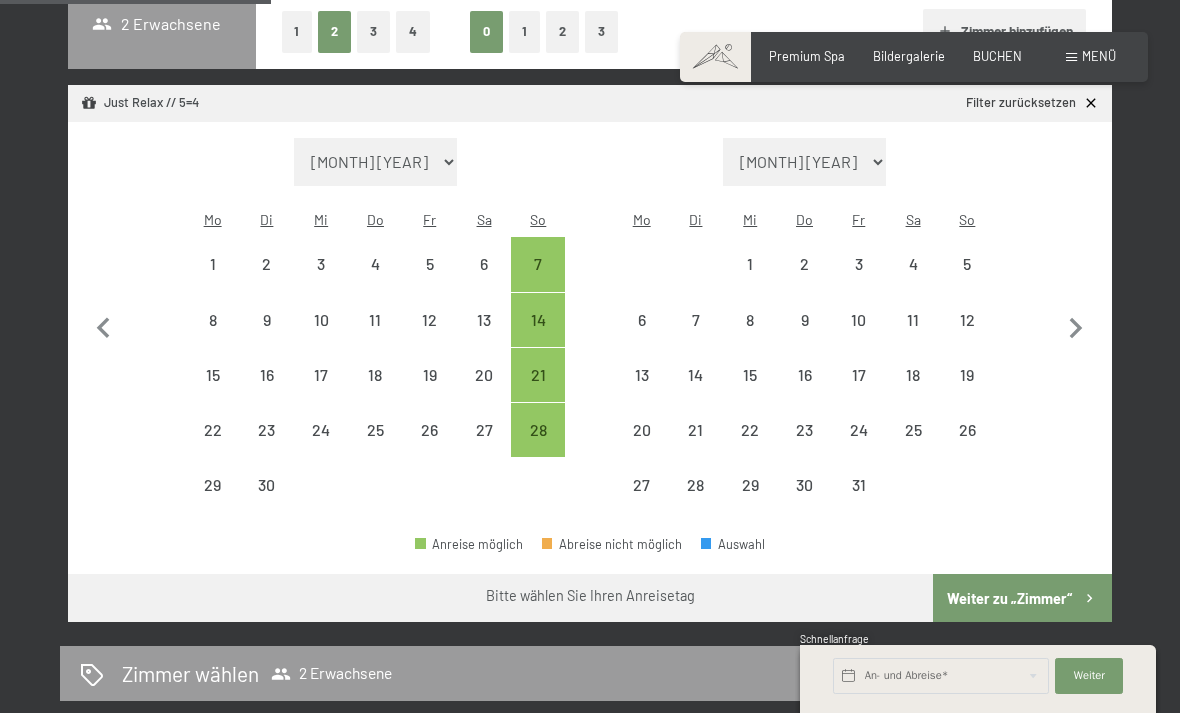 click on "8" at bounding box center (212, 337) 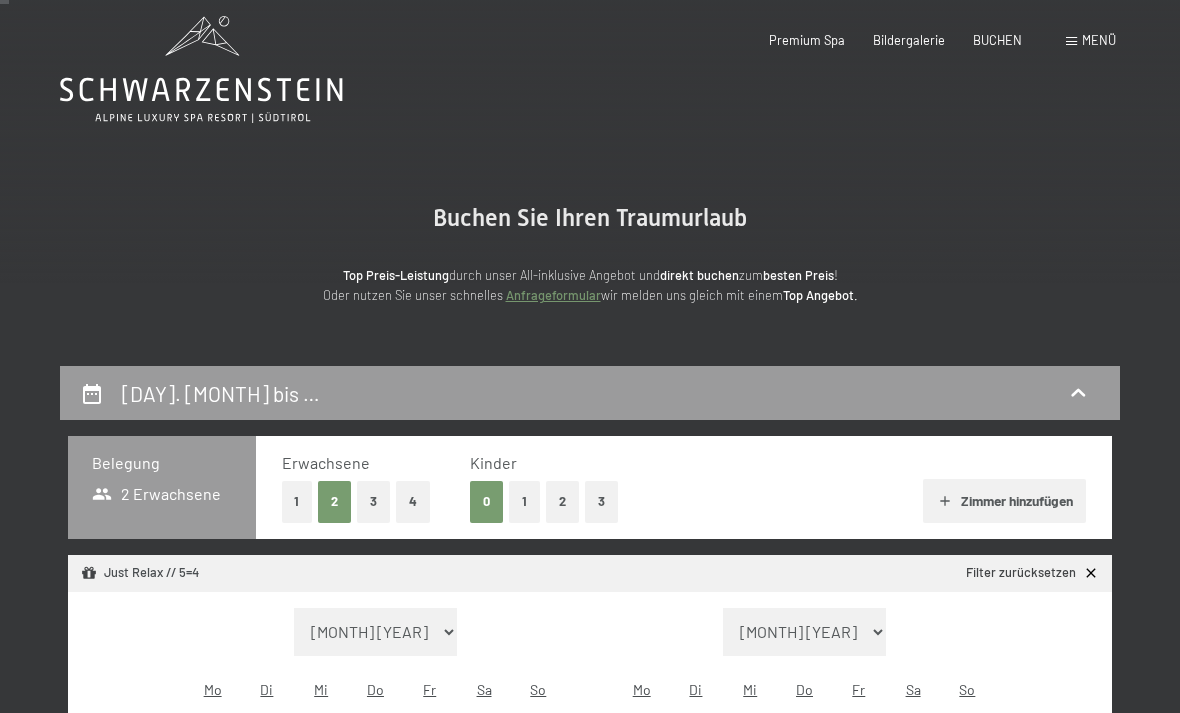 scroll, scrollTop: 0, scrollLeft: 0, axis: both 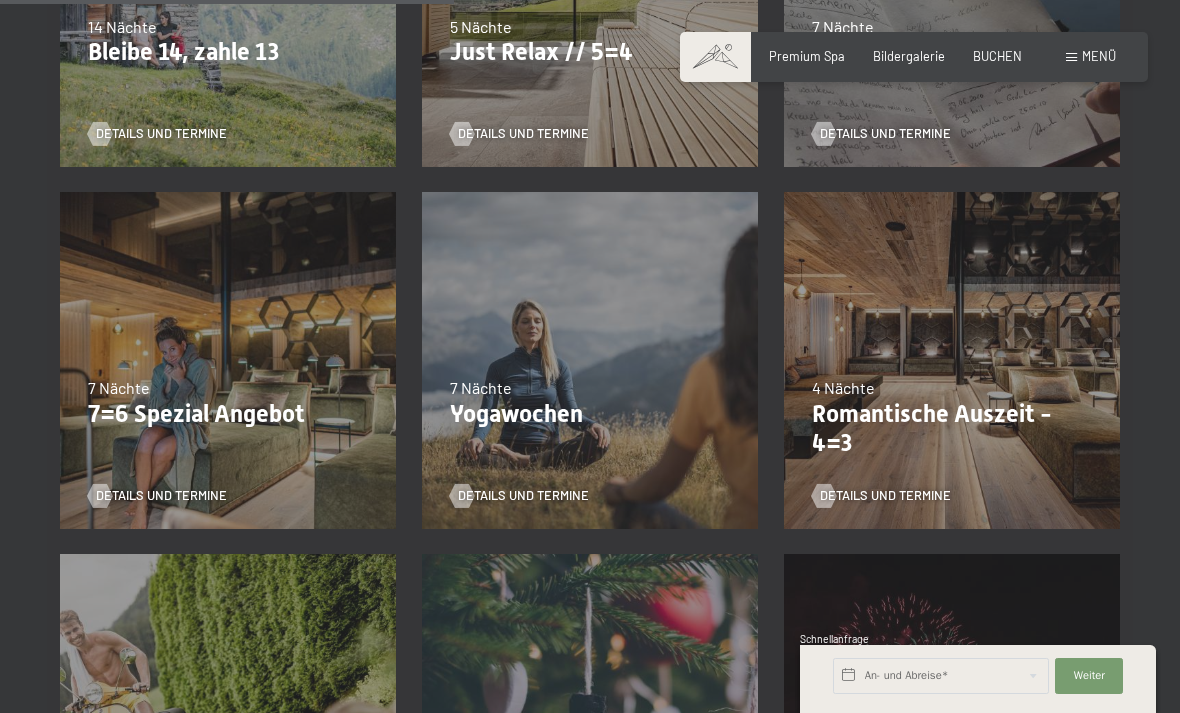 click on "09.11.–05.12.2025     08.12.–19.12.2025     11.01.–23.01.2026     08.03.–27.03.2026     29.03.–02.04.2026     06.04.–10.04.2026          4 Nächte         Romantische Auszeit - 4=3                 Details und Termine" at bounding box center (952, 361) 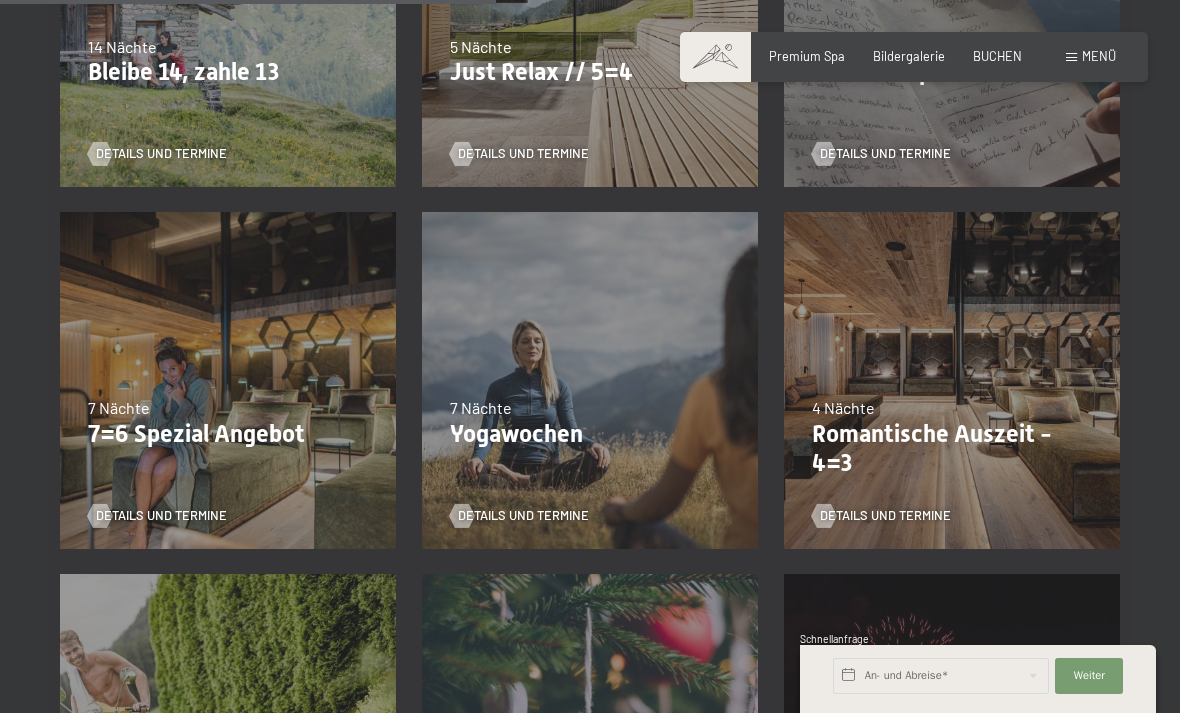 scroll, scrollTop: 1134, scrollLeft: 0, axis: vertical 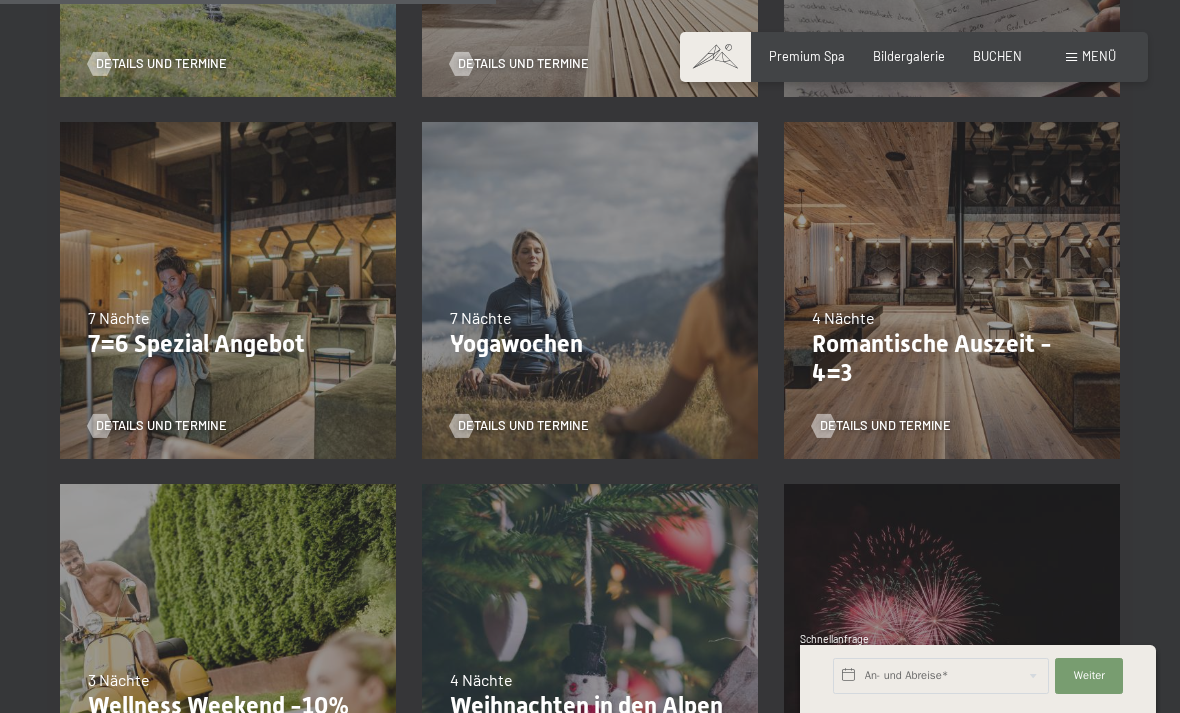 click on "Romantische Auszeit - 4=3" at bounding box center (952, 359) 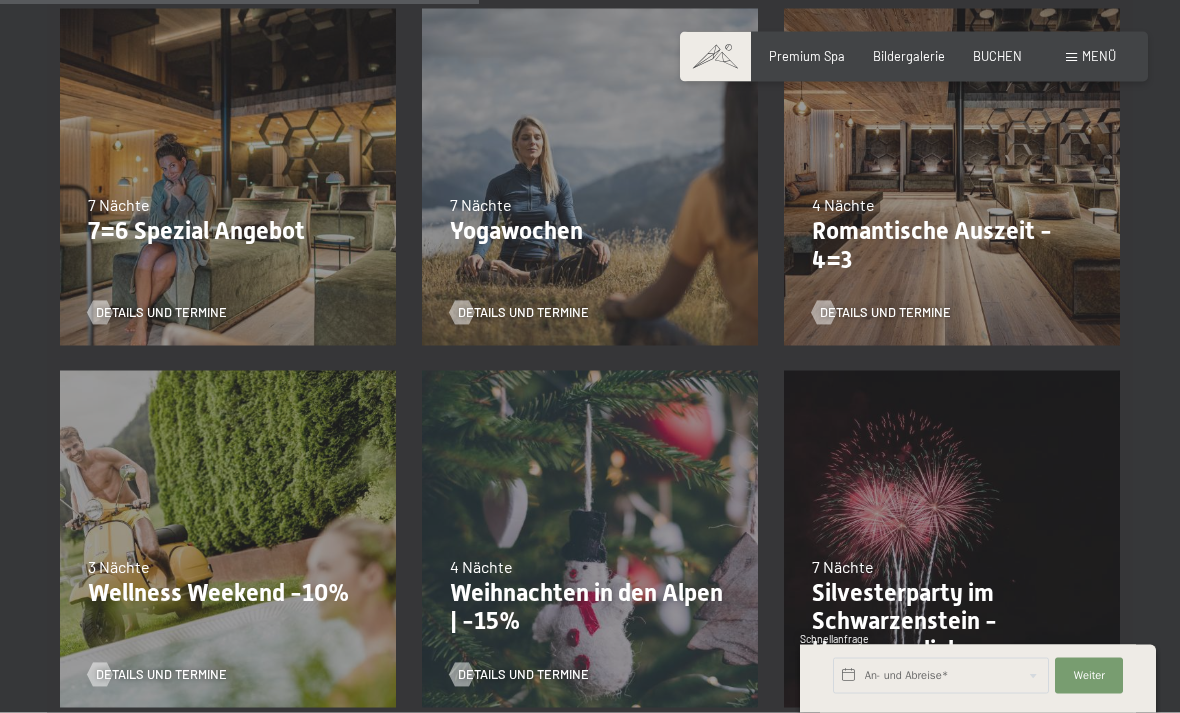 scroll, scrollTop: 1433, scrollLeft: 0, axis: vertical 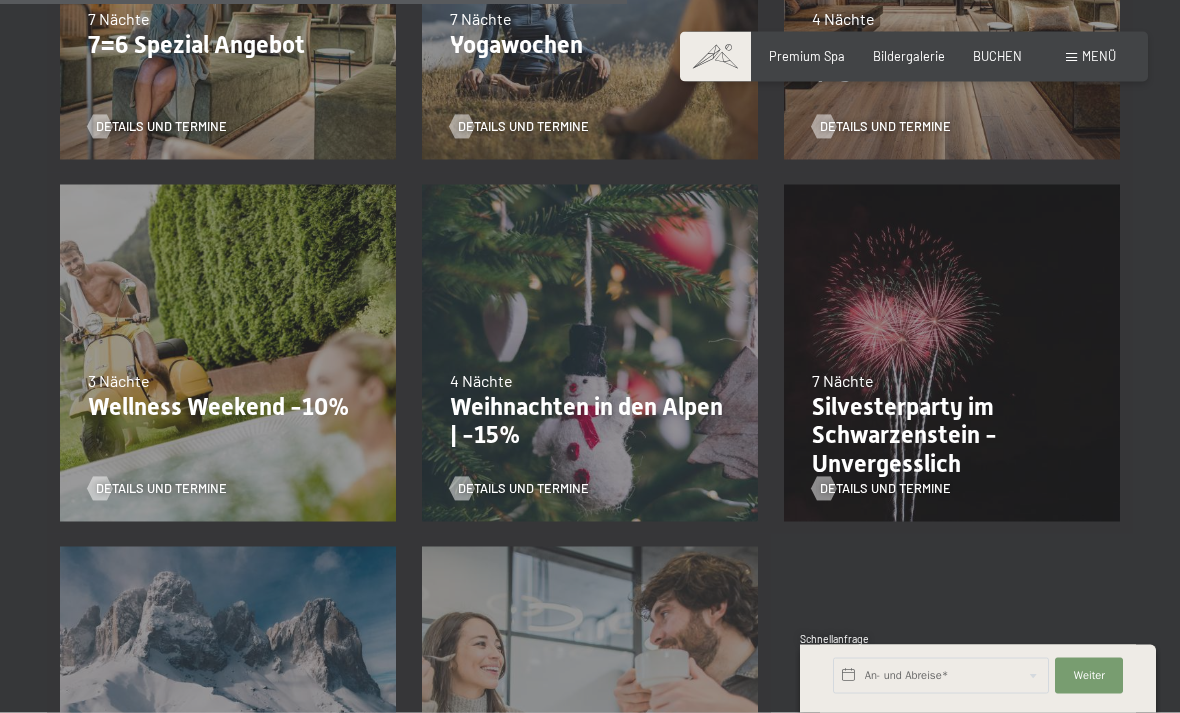 click on "Details und Termine" at bounding box center (222, 477) 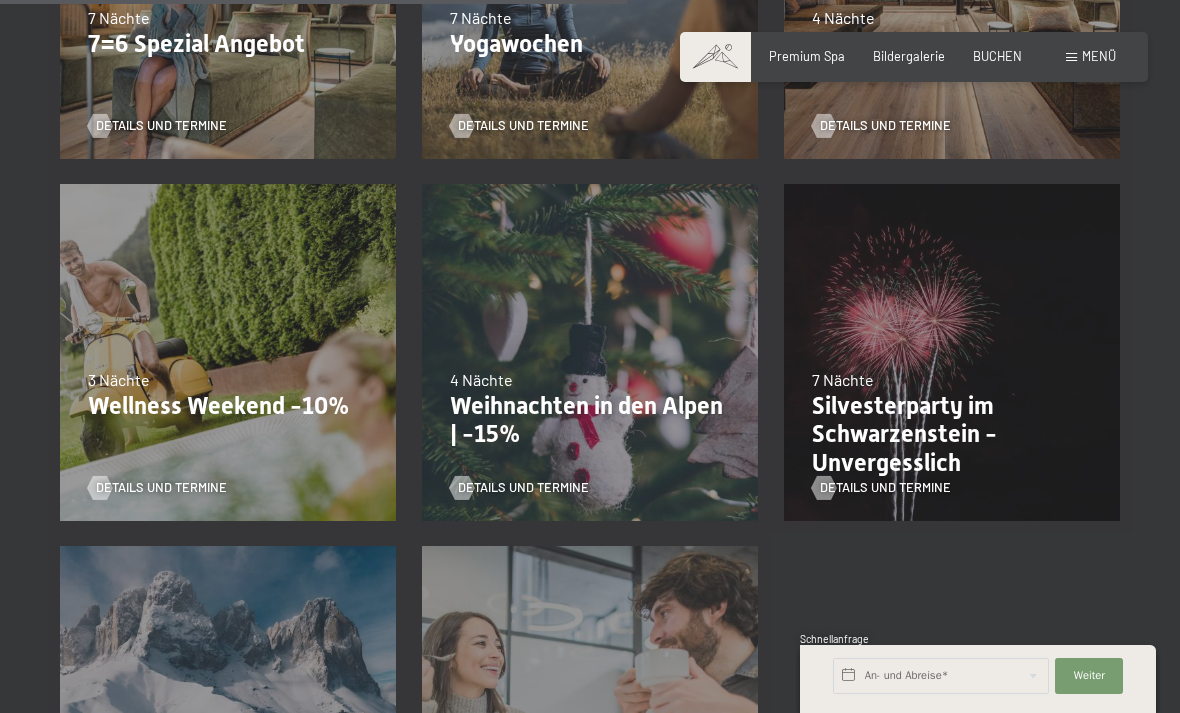 click on "Details und Termine" at bounding box center (161, 488) 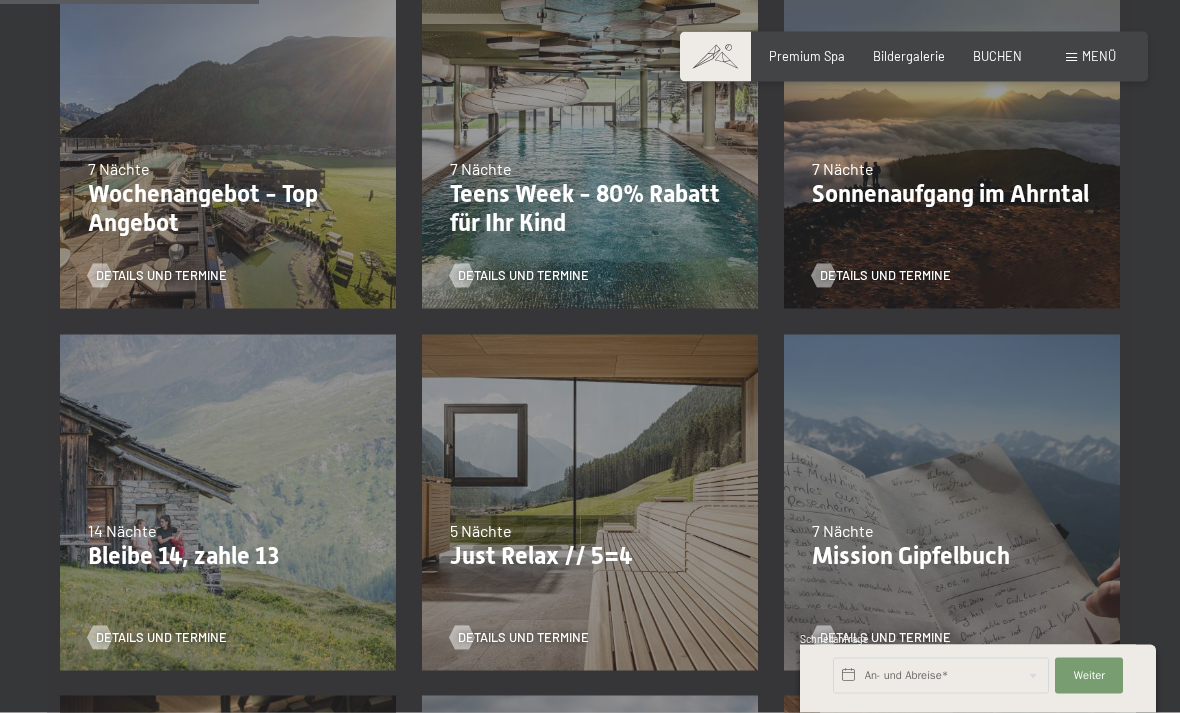scroll, scrollTop: 602, scrollLeft: 0, axis: vertical 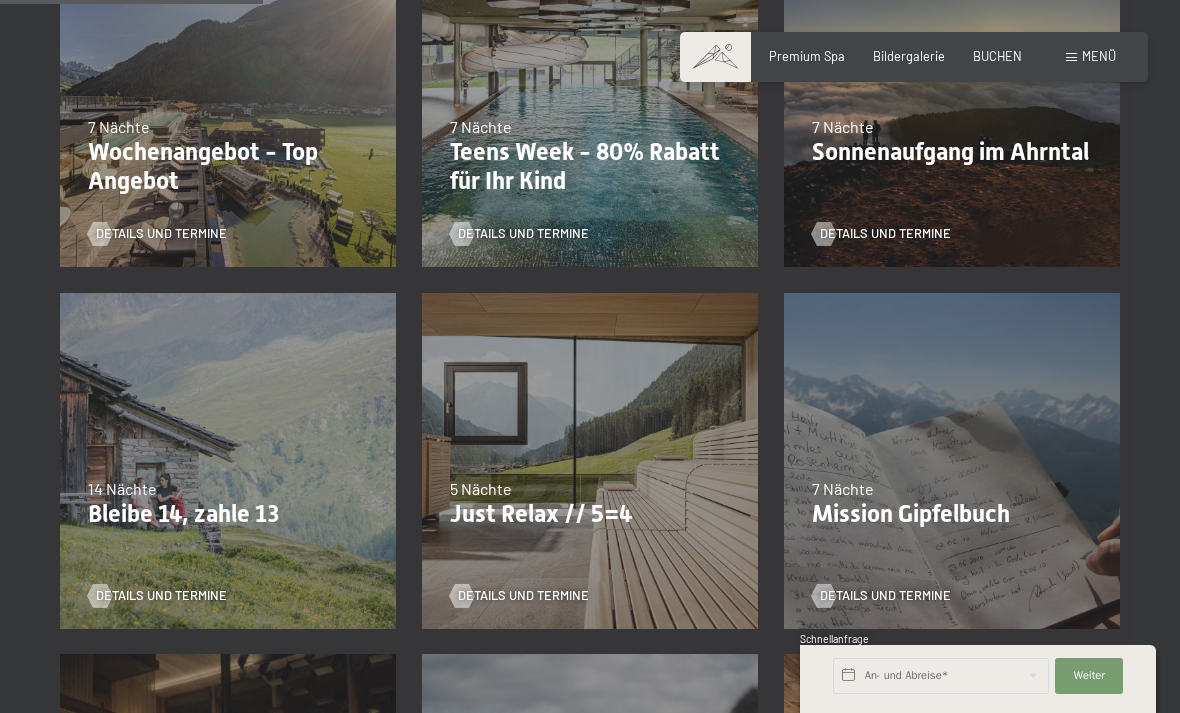 click on "Details und Termine" at bounding box center (946, 584) 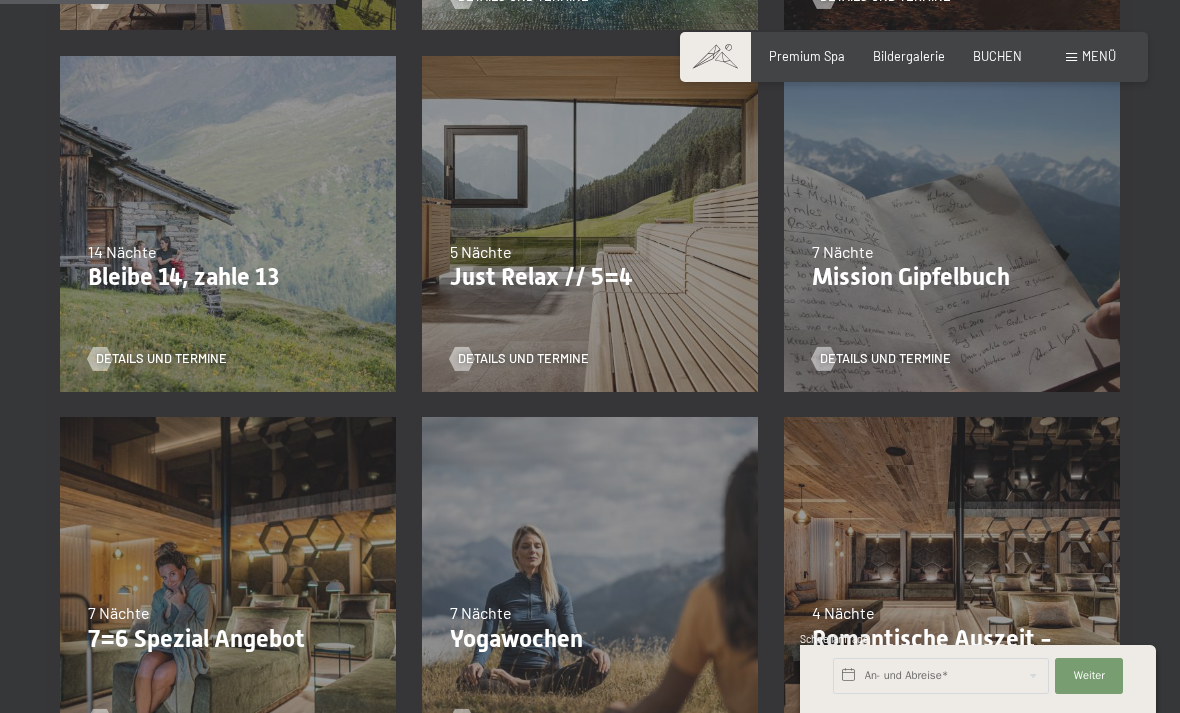 scroll, scrollTop: 841, scrollLeft: 0, axis: vertical 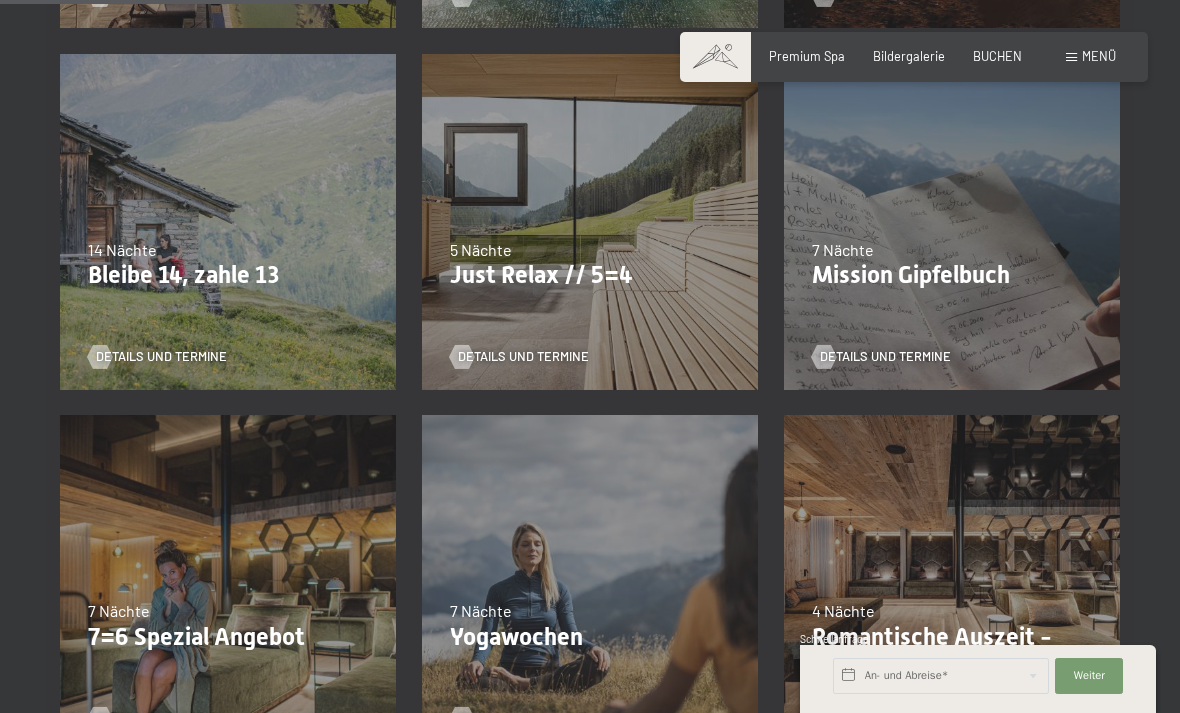 click on "Details und Termine" at bounding box center [523, 357] 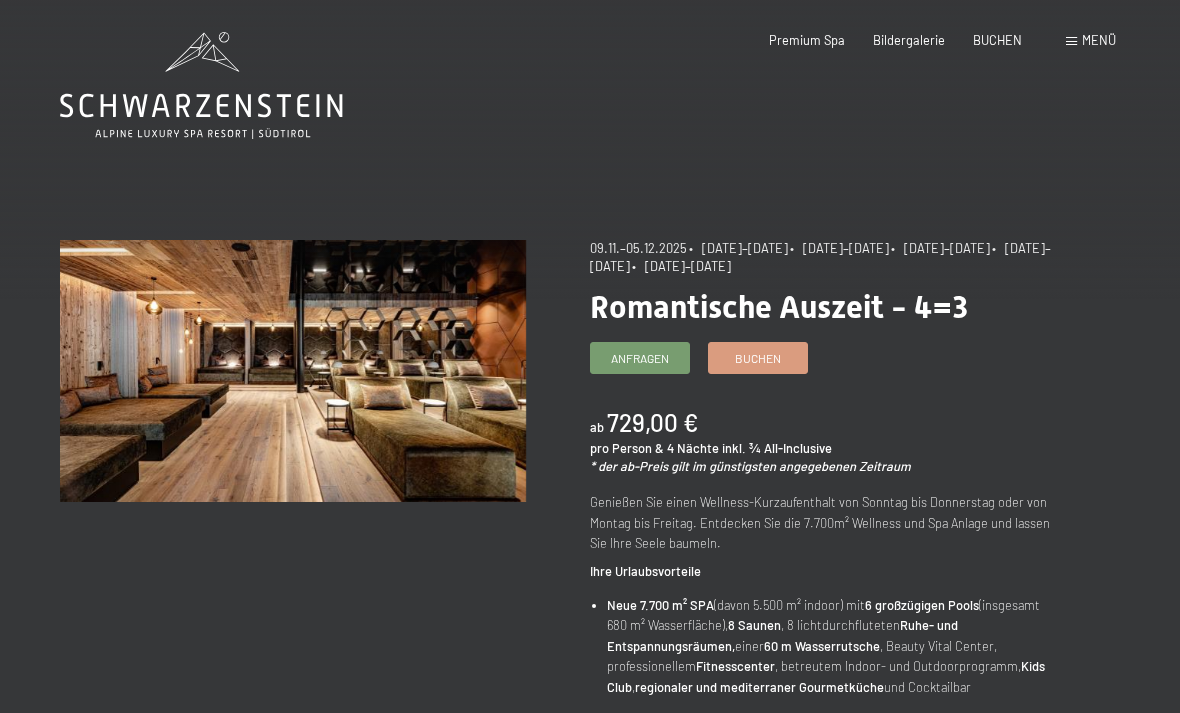 scroll, scrollTop: 0, scrollLeft: 0, axis: both 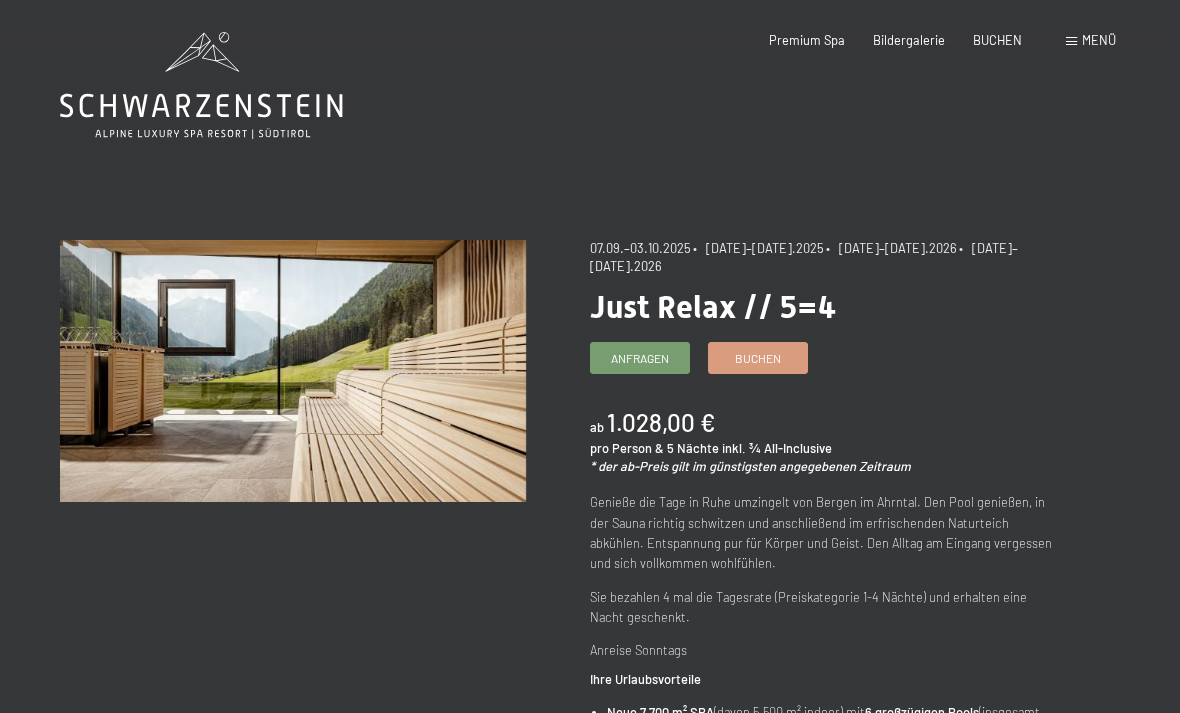 click on "Buchen" at bounding box center (758, 358) 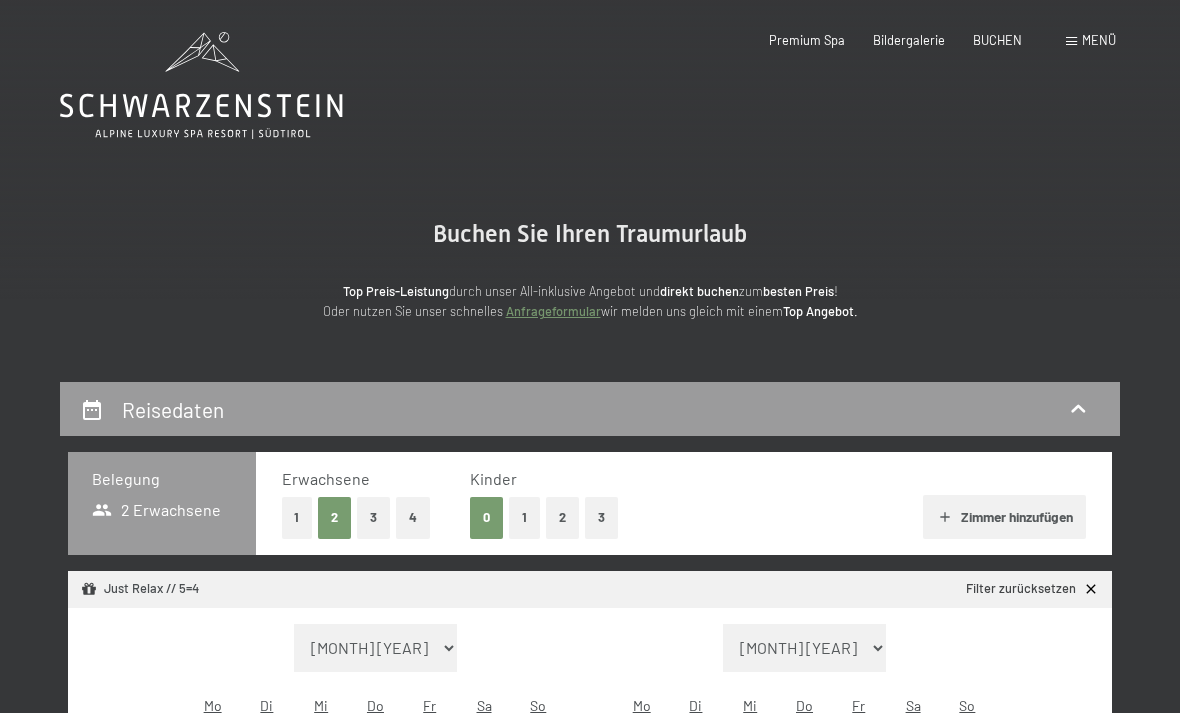 scroll, scrollTop: 0, scrollLeft: 0, axis: both 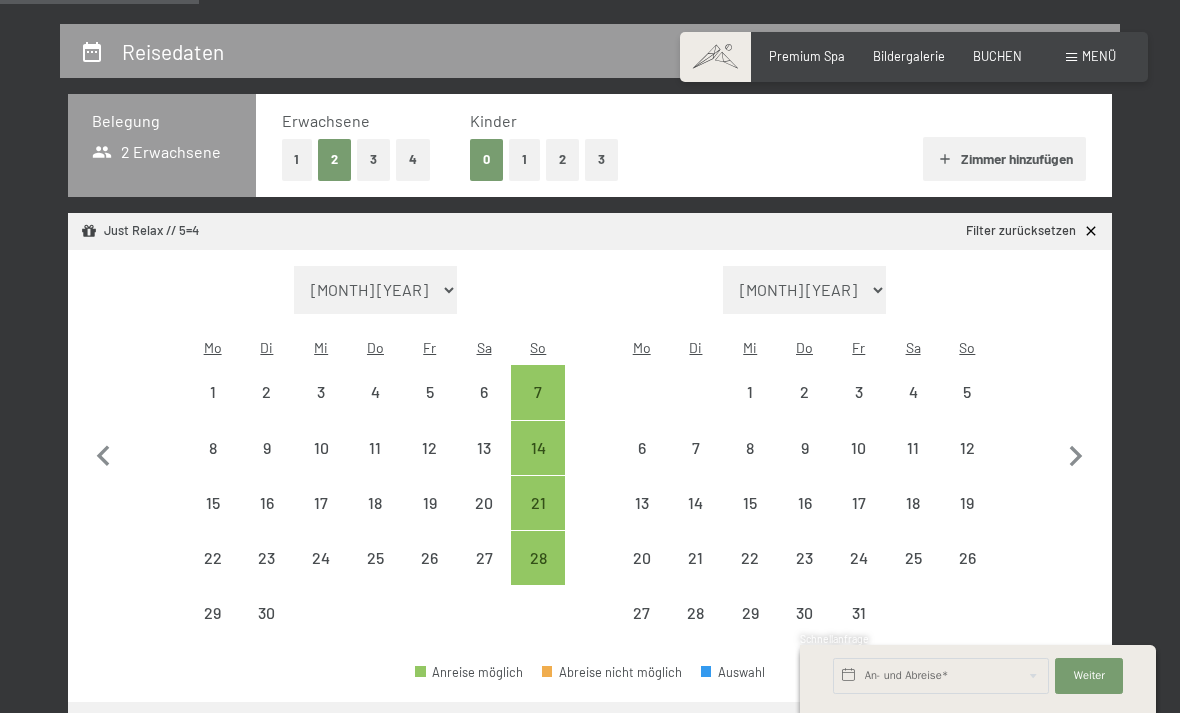 click on "14" at bounding box center (538, 465) 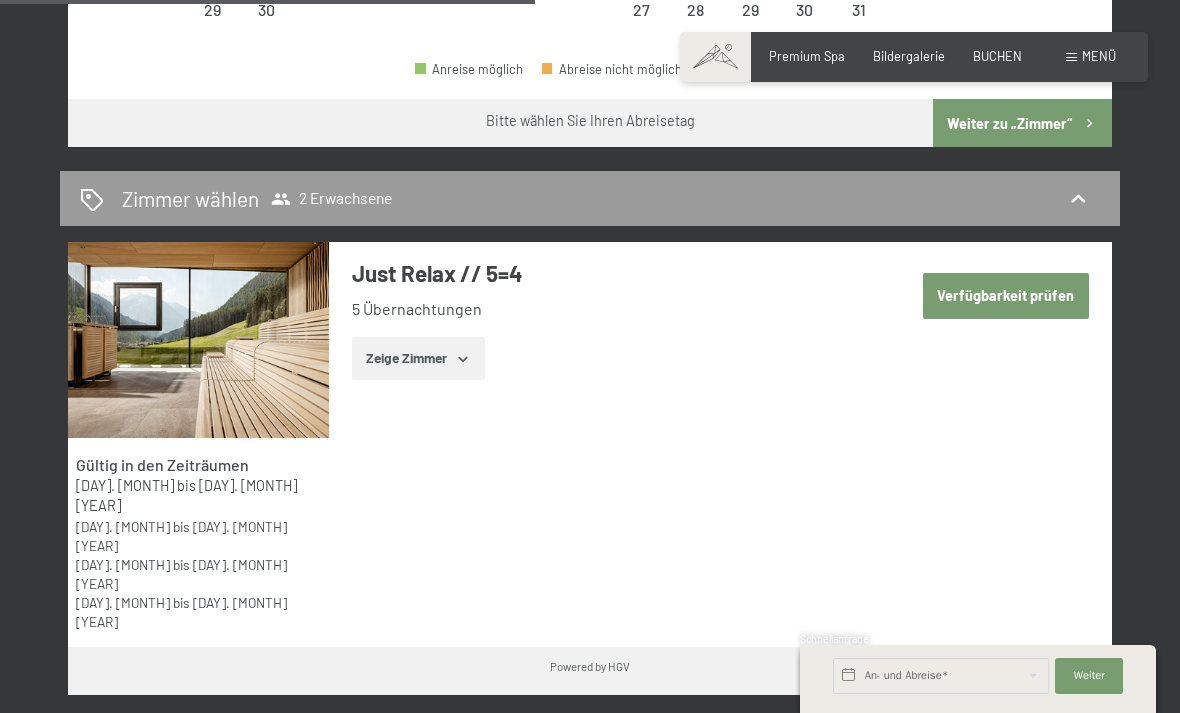 scroll, scrollTop: 963, scrollLeft: 0, axis: vertical 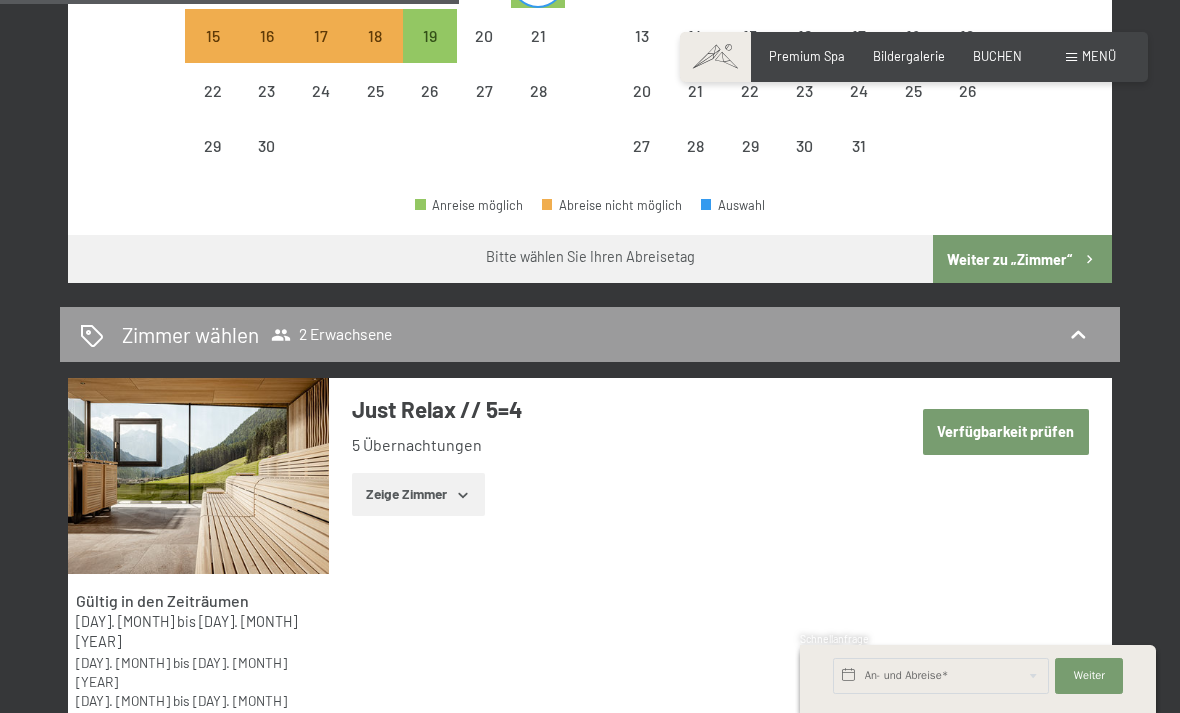 click on "Weiter zu „Zimmer“" at bounding box center (1022, 259) 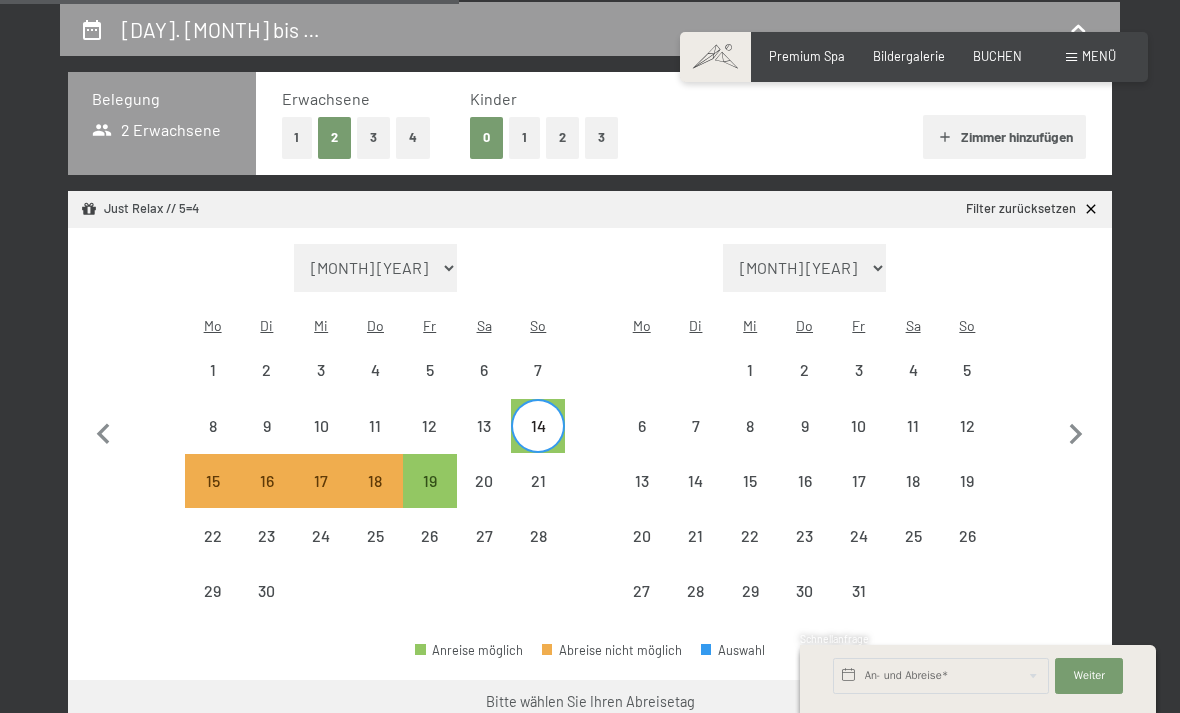 select on "2025-09-01" 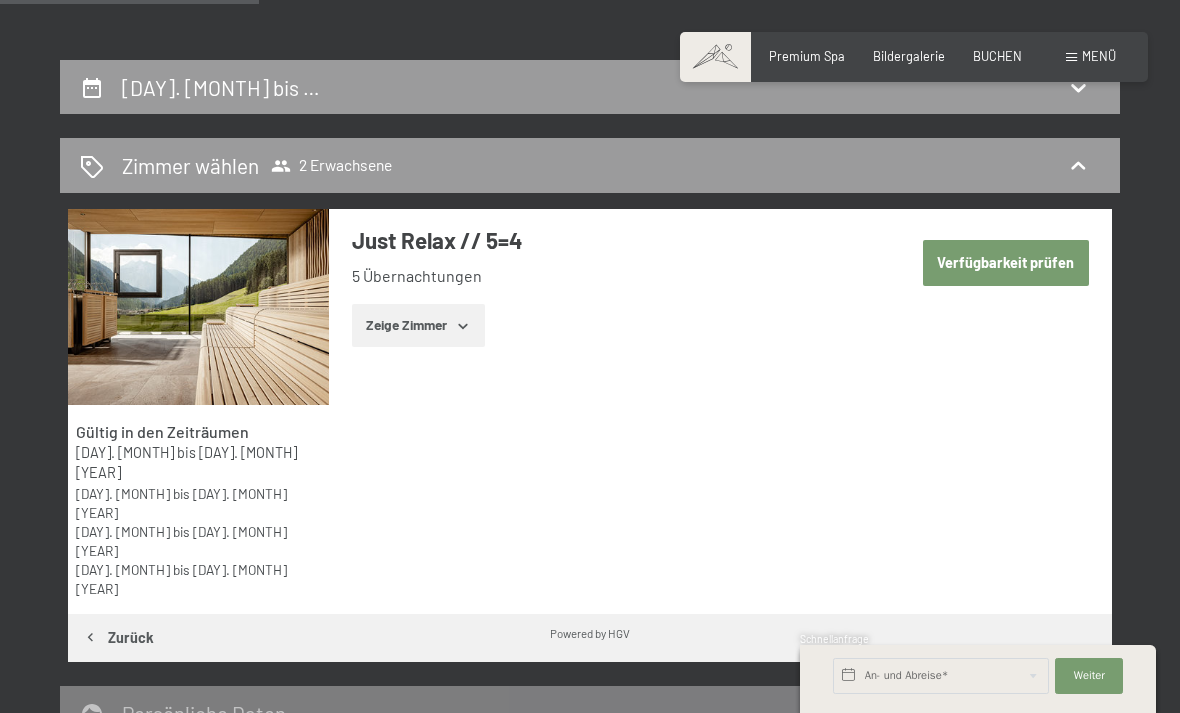 click on "Verfügbarkeit prüfen" at bounding box center [1006, 263] 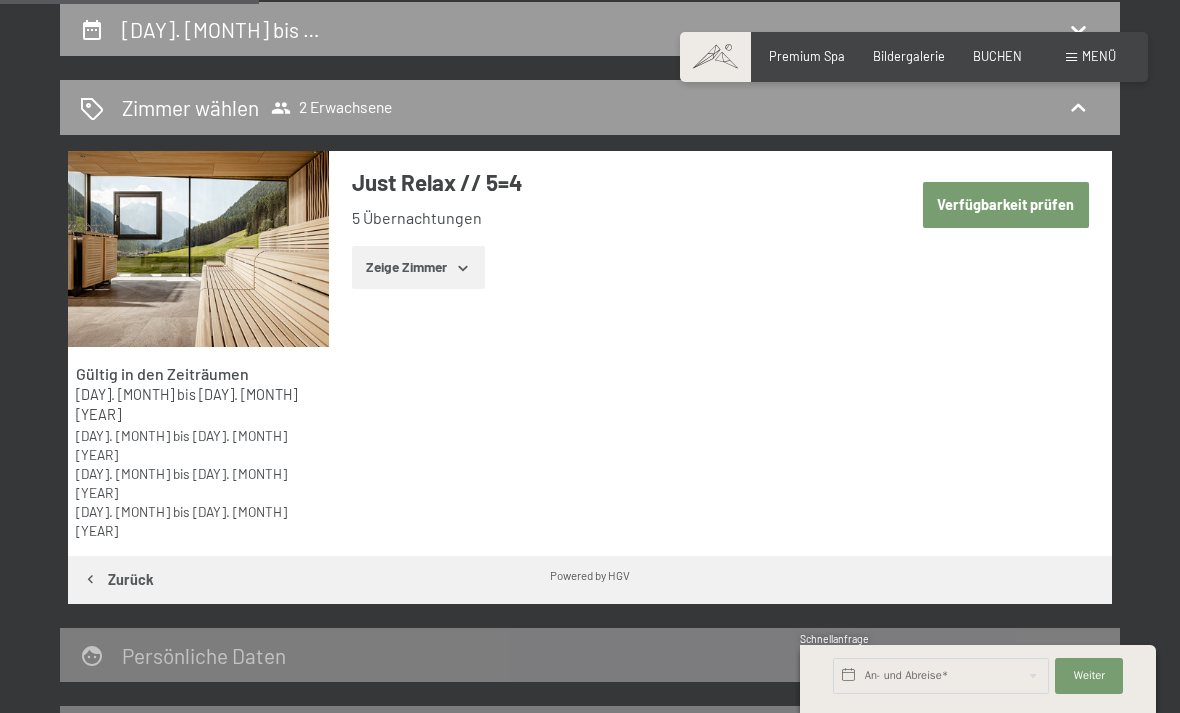select on "2025-09-01" 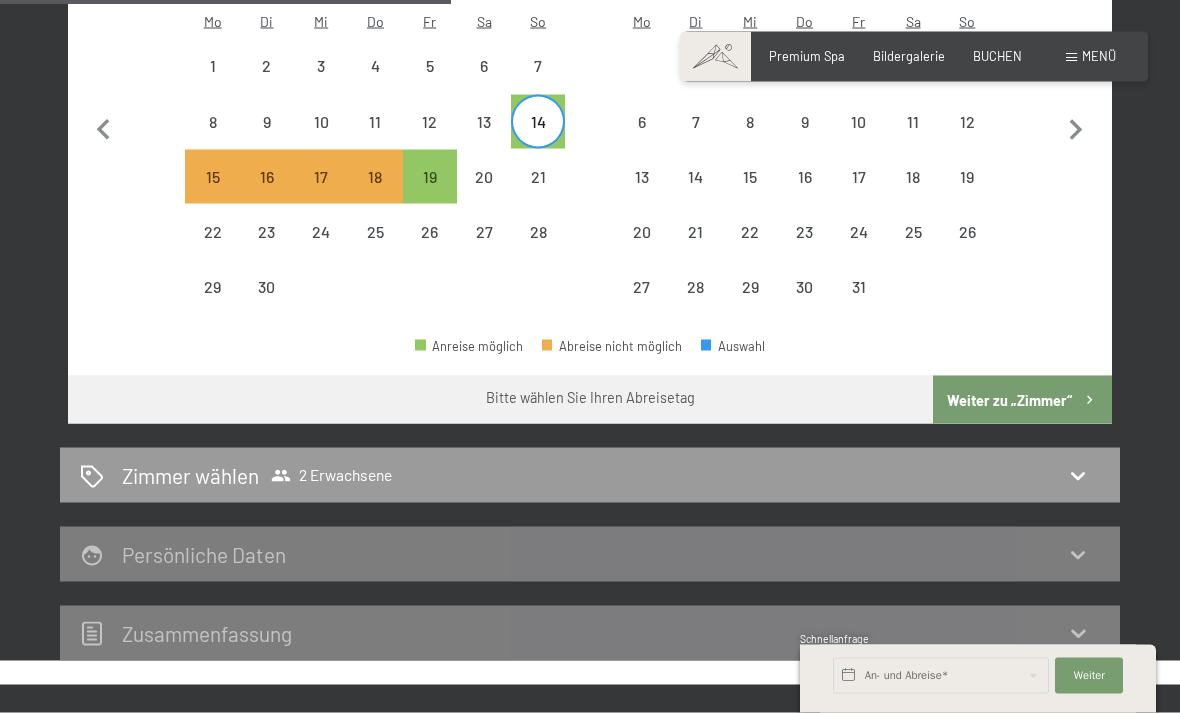 scroll, scrollTop: 686, scrollLeft: 0, axis: vertical 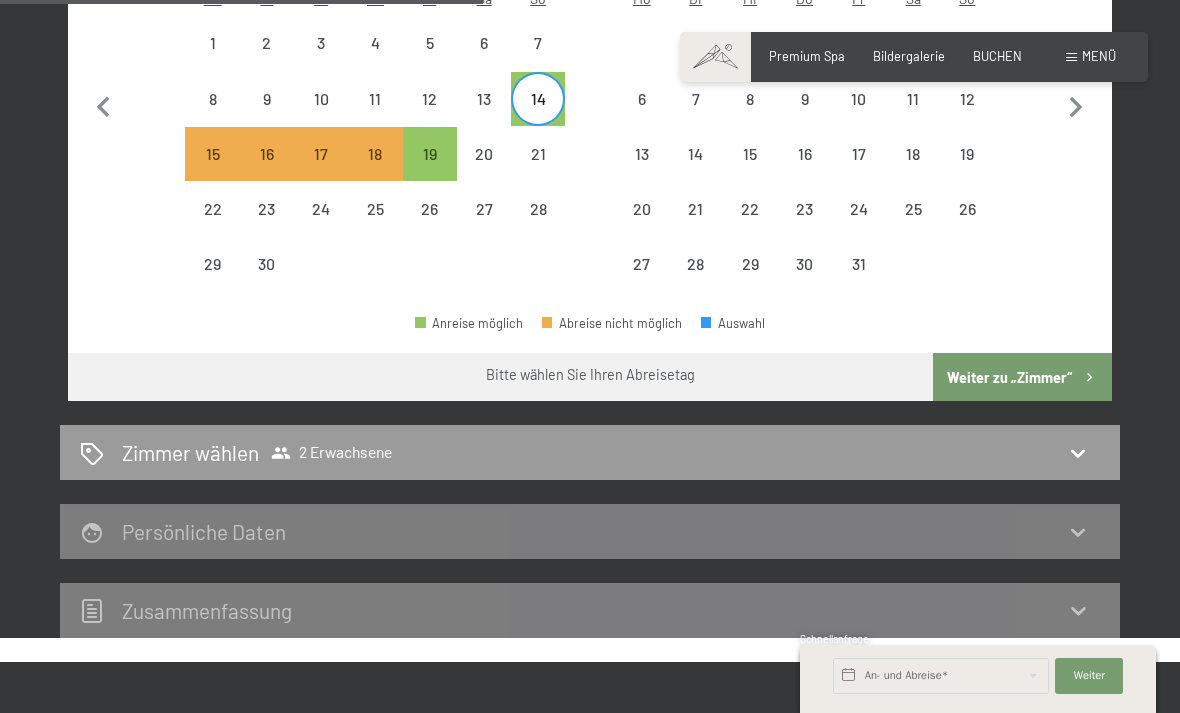 click on "Zimmer wählen 2 Erwachsene" at bounding box center [590, 452] 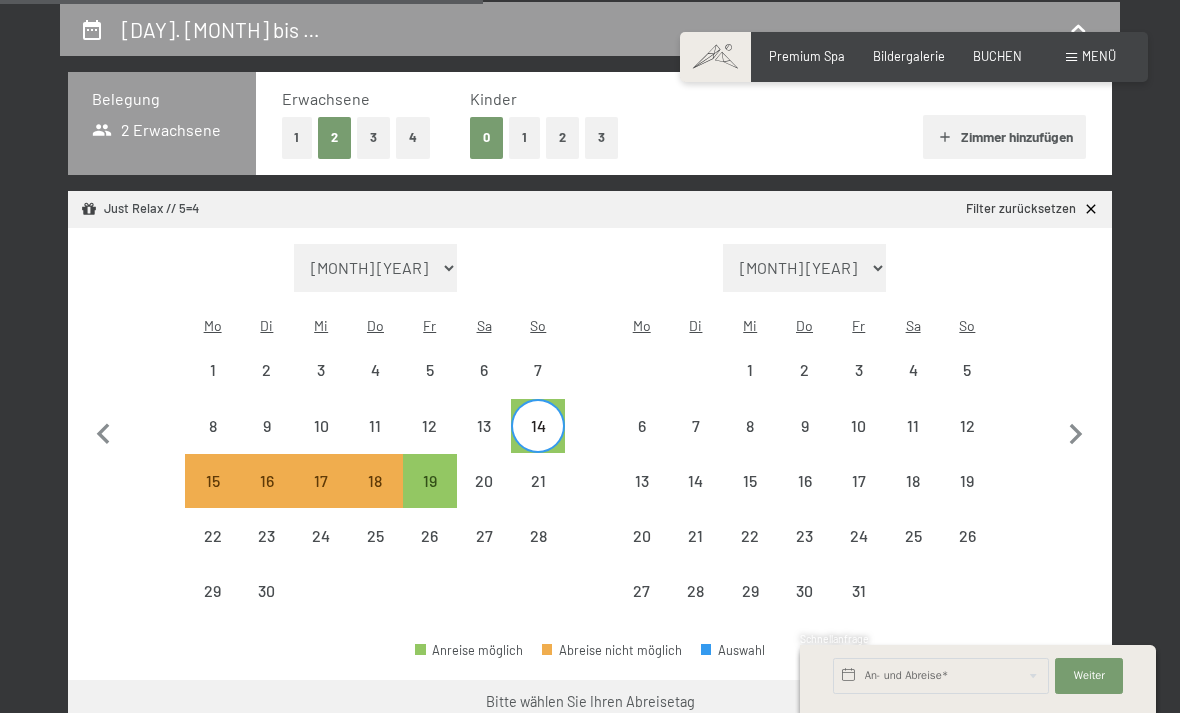 select on "2025-09-01" 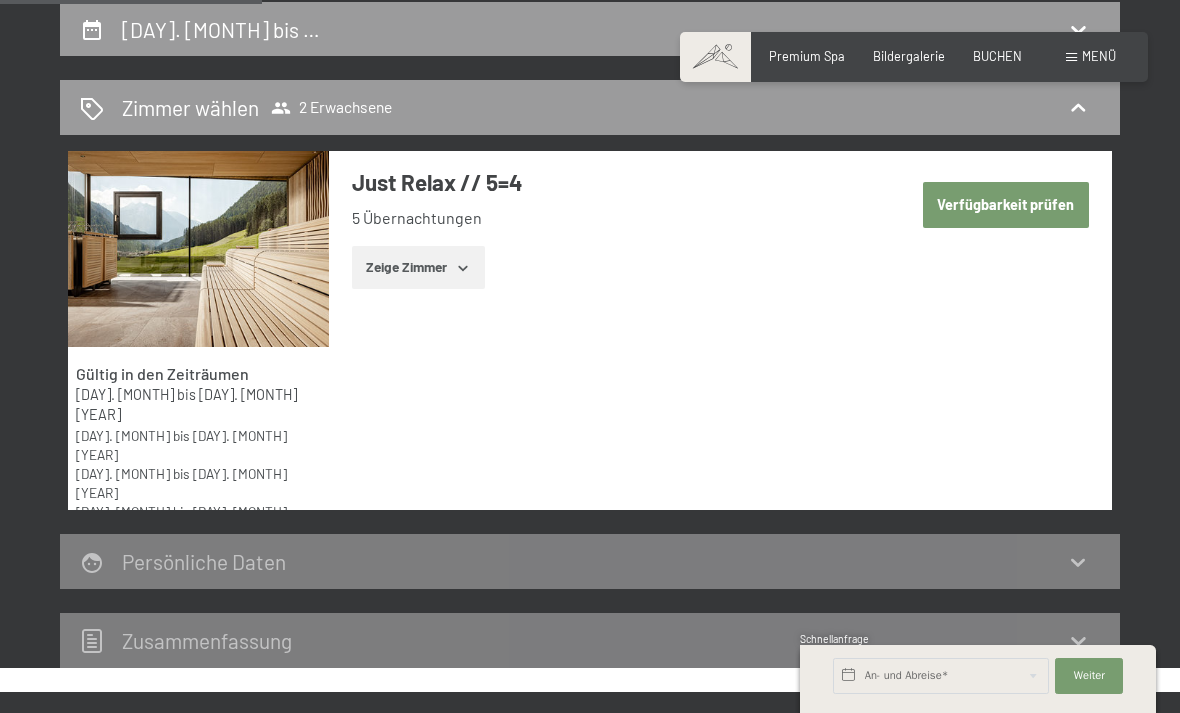 click on "Gültig in den Zeiträumen 7. September   bis   3. Oktober 2025 21. Dezember   bis   26. Dezember 2025 11. Januar   bis   23. Januar 2026 8. März   bis   27. März 2026 Just Relax // 5=4 5 Übernachtungen Zeige Zimmer Verfügbarkeit prüfen" at bounding box center (590, 353) 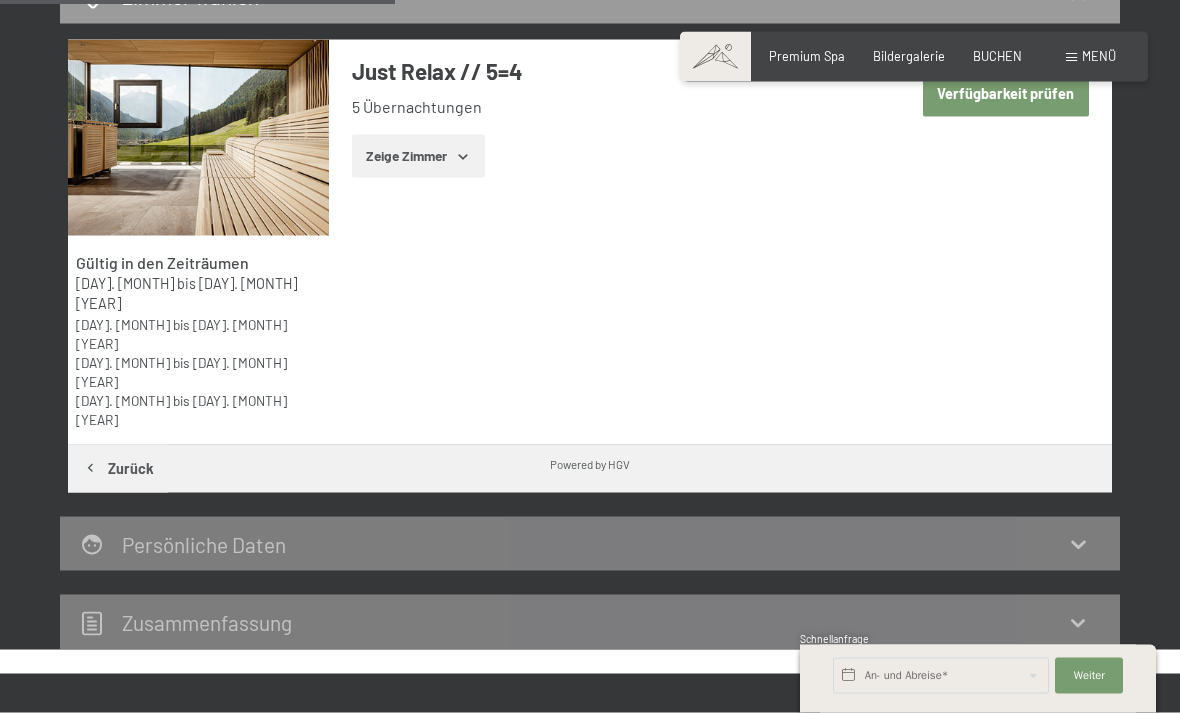 scroll, scrollTop: 492, scrollLeft: 0, axis: vertical 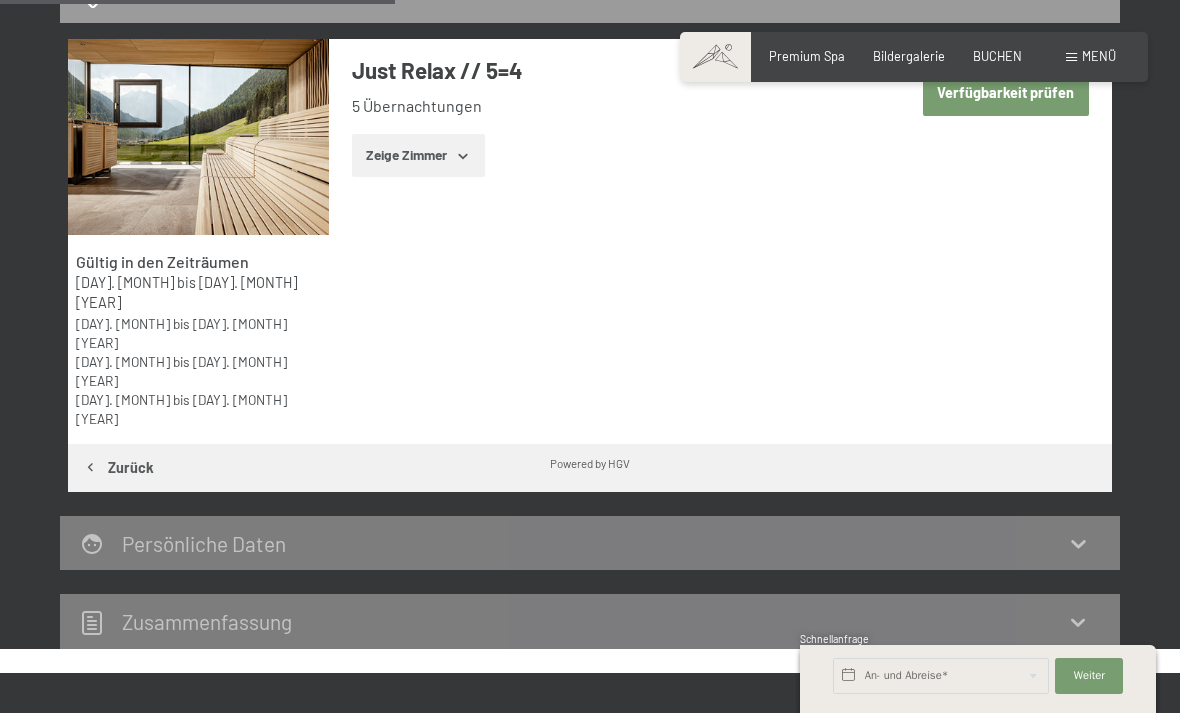 click on "Persönliche Daten" at bounding box center (590, 543) 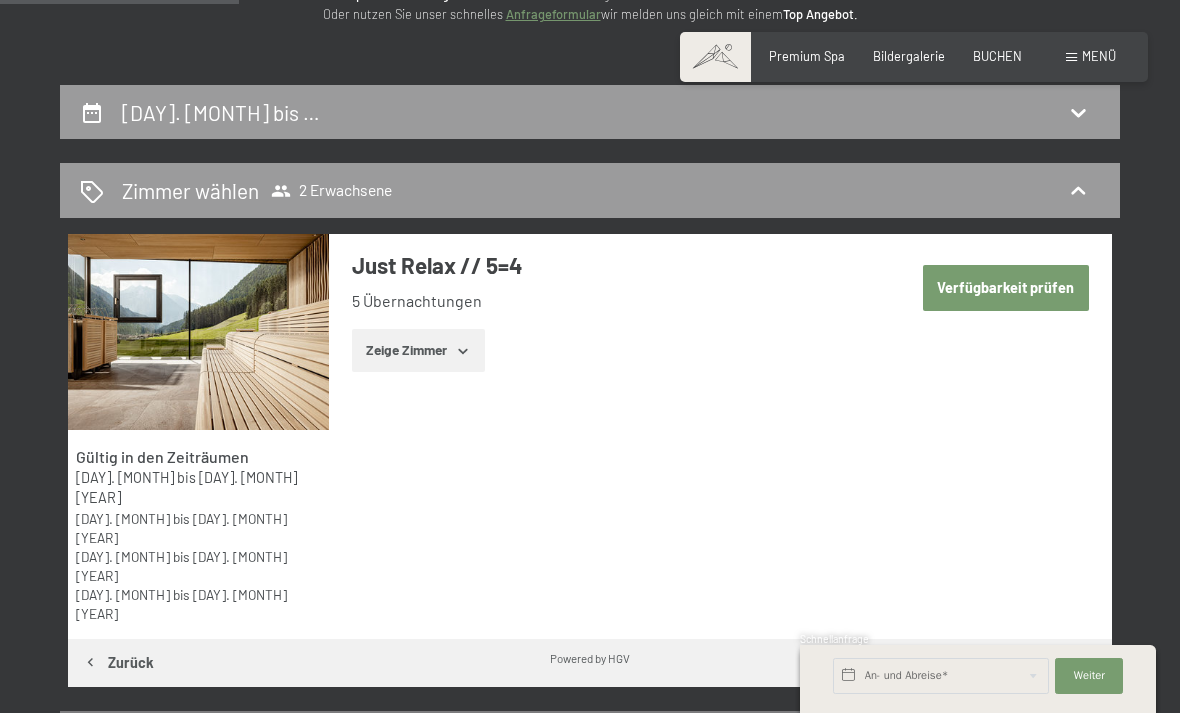 click on "Verfügbarkeit prüfen" at bounding box center [1006, 288] 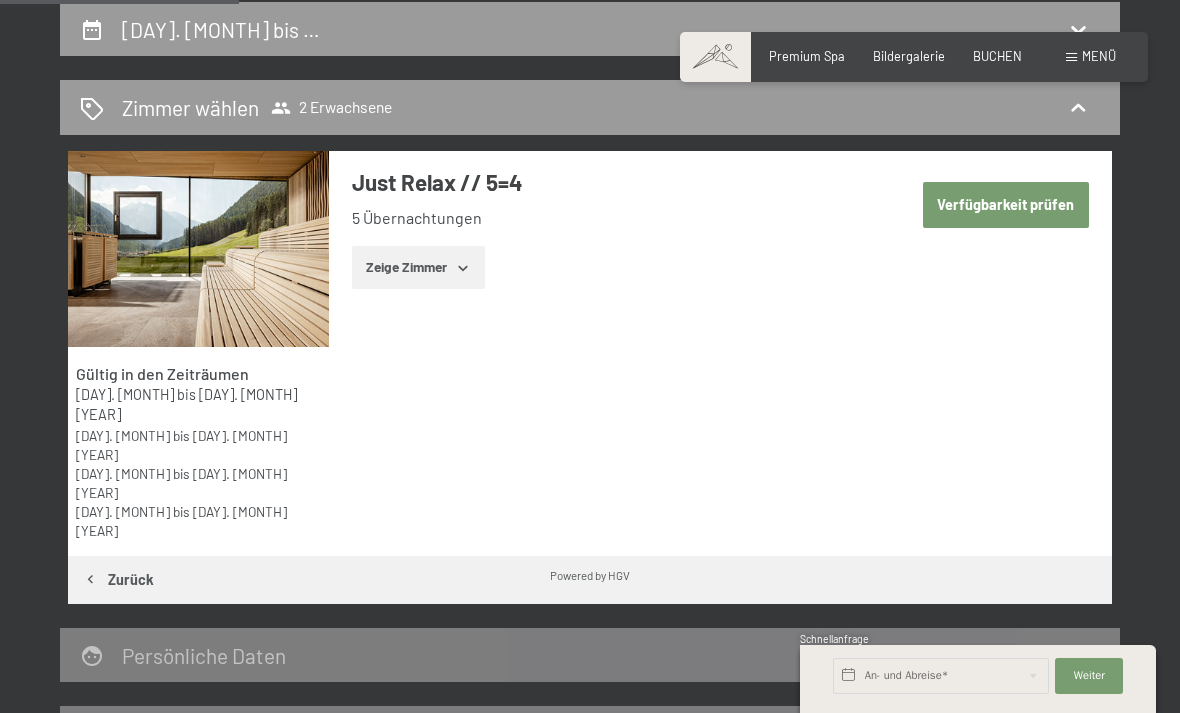 select on "2025-09-01" 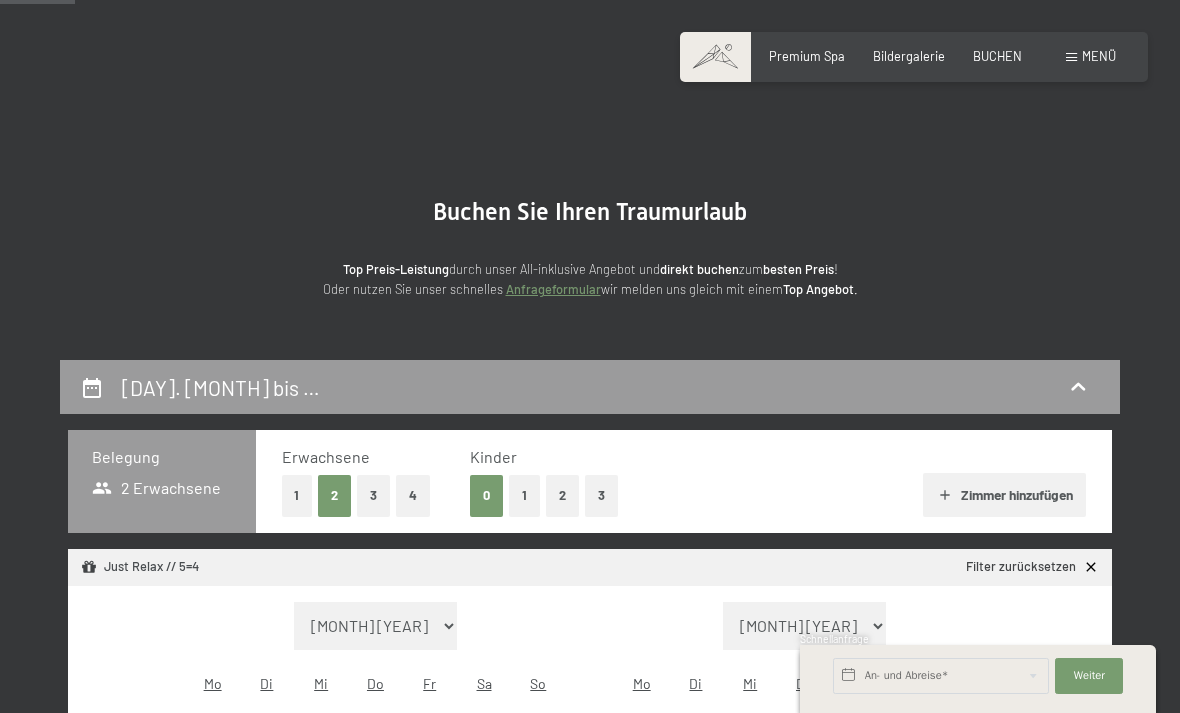 scroll, scrollTop: 0, scrollLeft: 0, axis: both 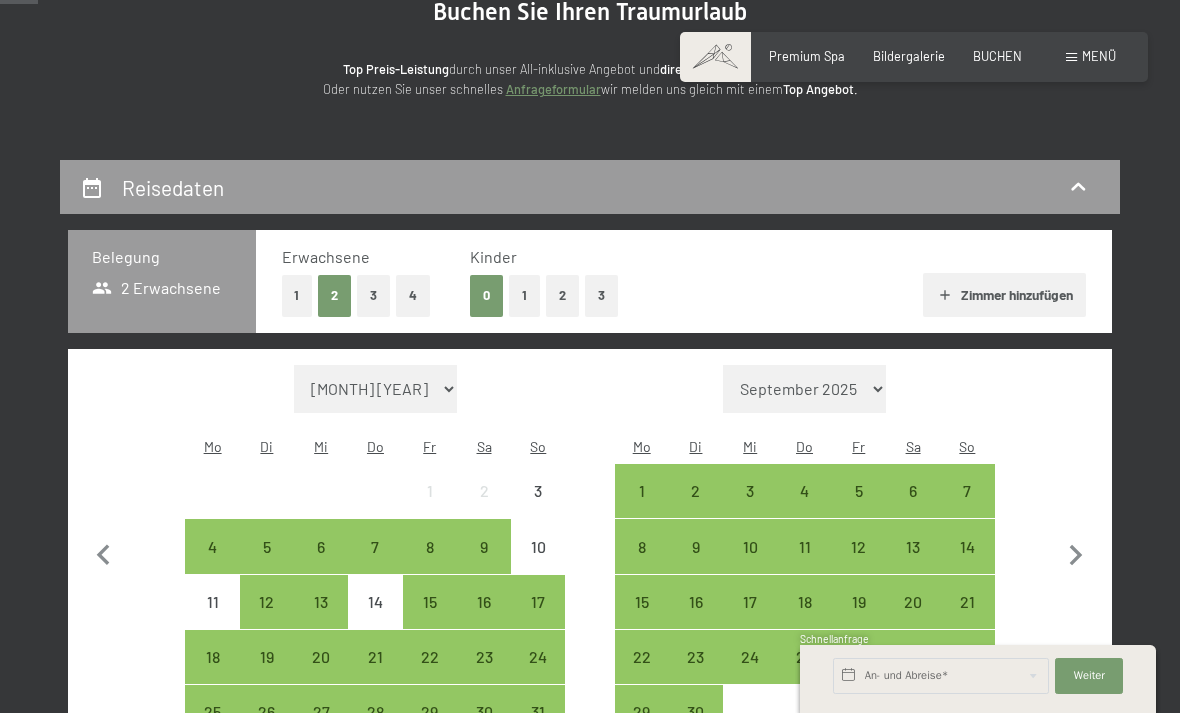 click on "Menü" at bounding box center [1099, 56] 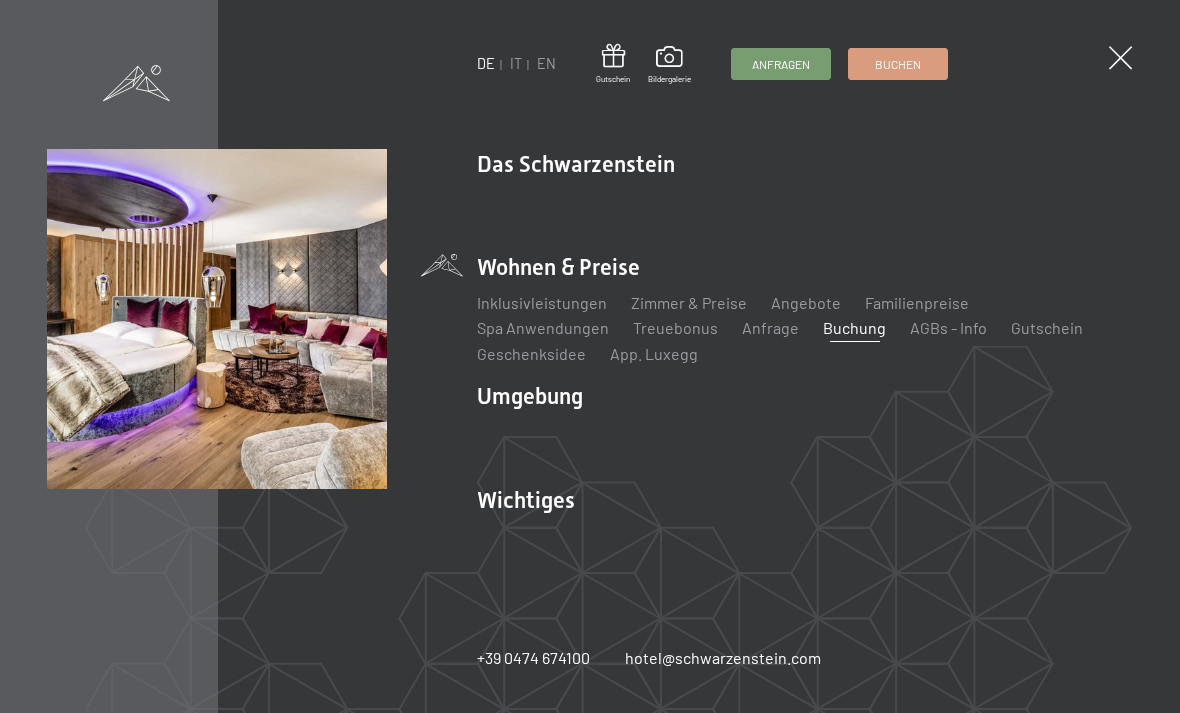 click on "Buchen" at bounding box center [898, 64] 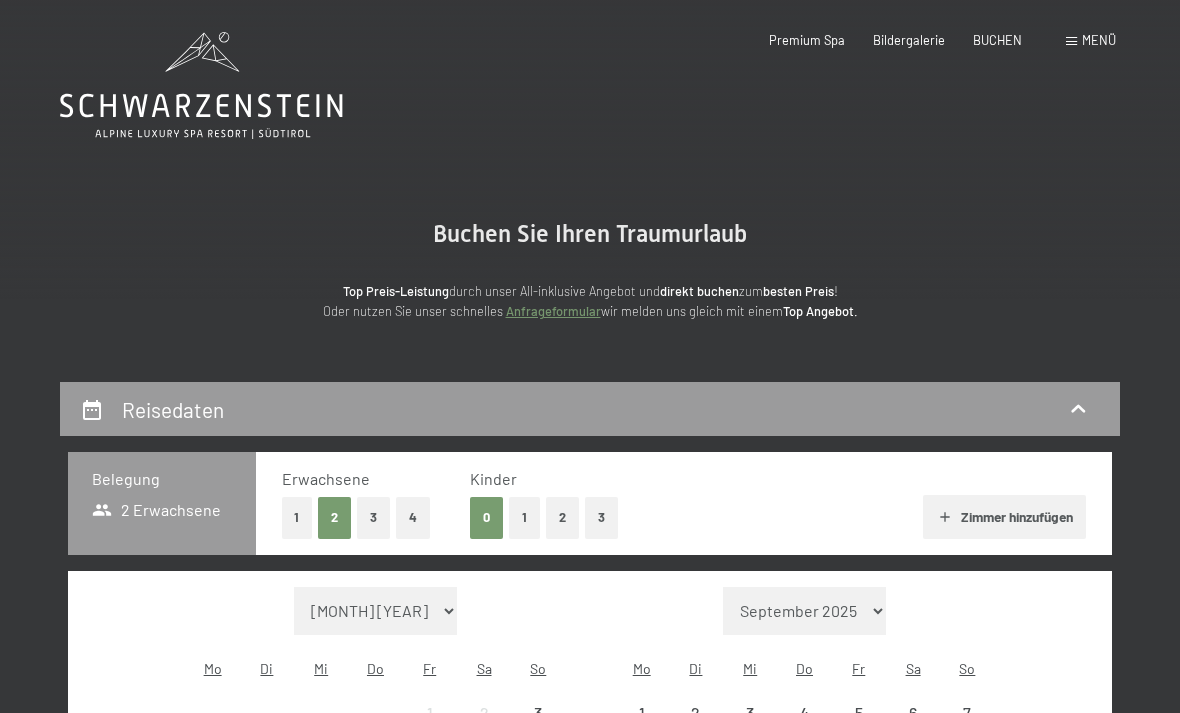 scroll, scrollTop: 0, scrollLeft: 0, axis: both 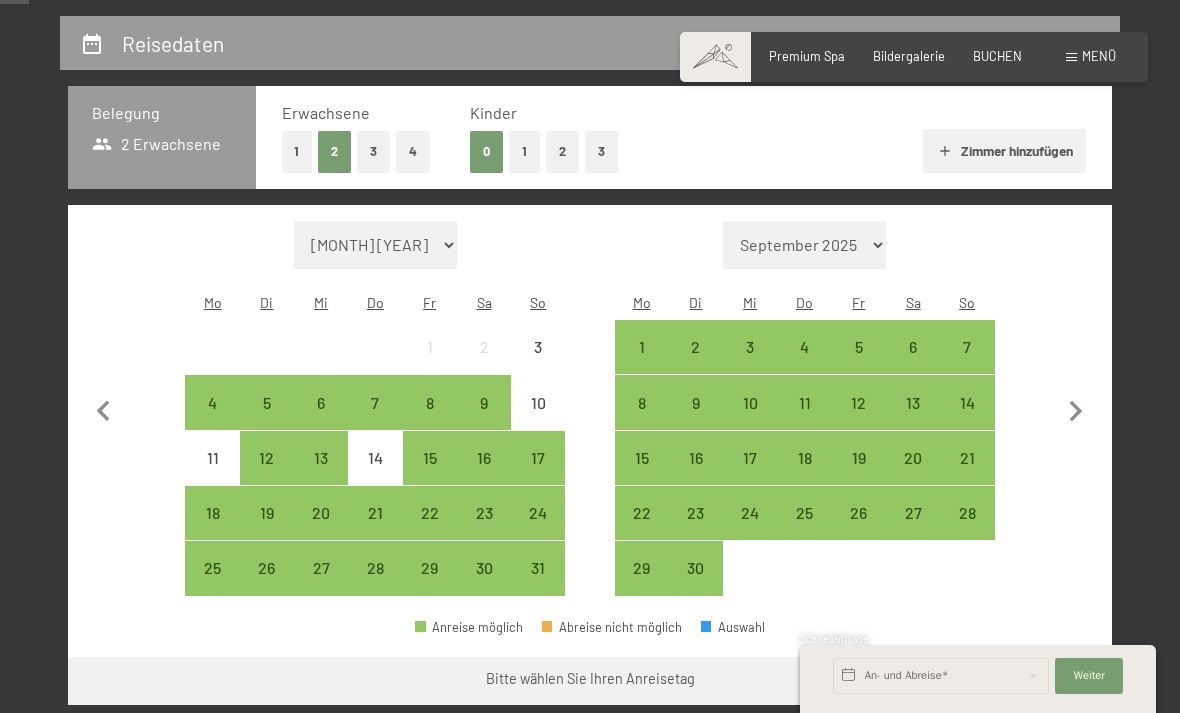 click on "9" at bounding box center (696, 420) 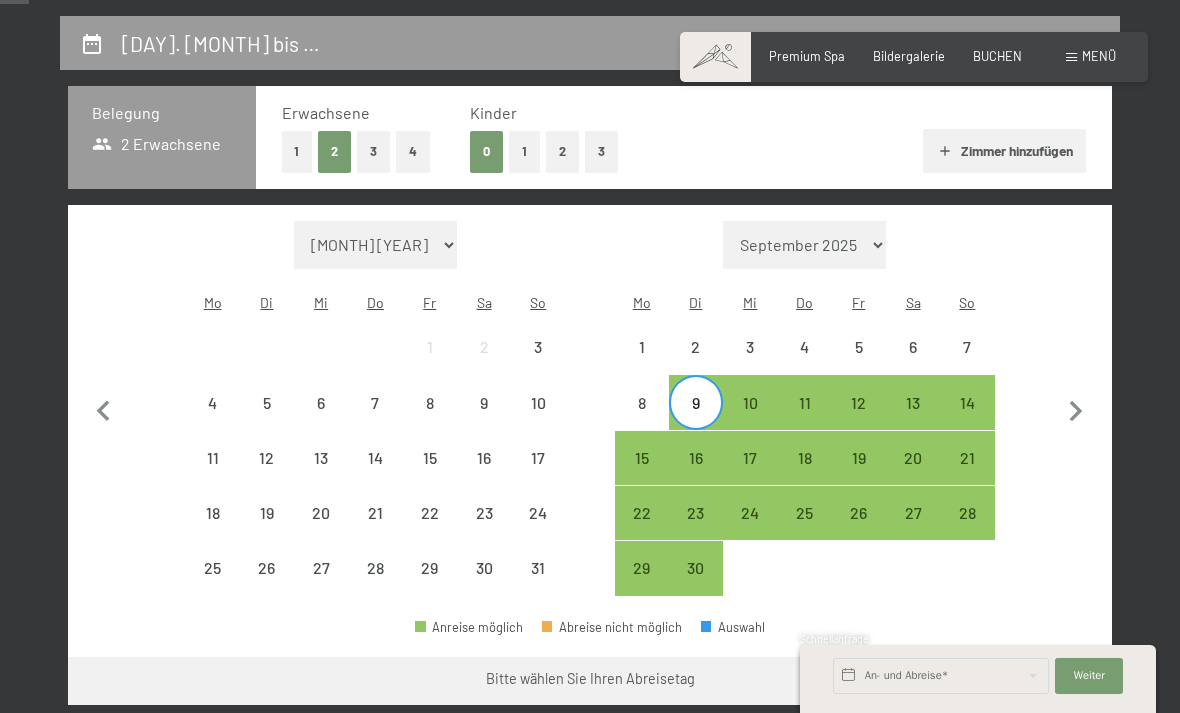 click on "12" at bounding box center (859, 420) 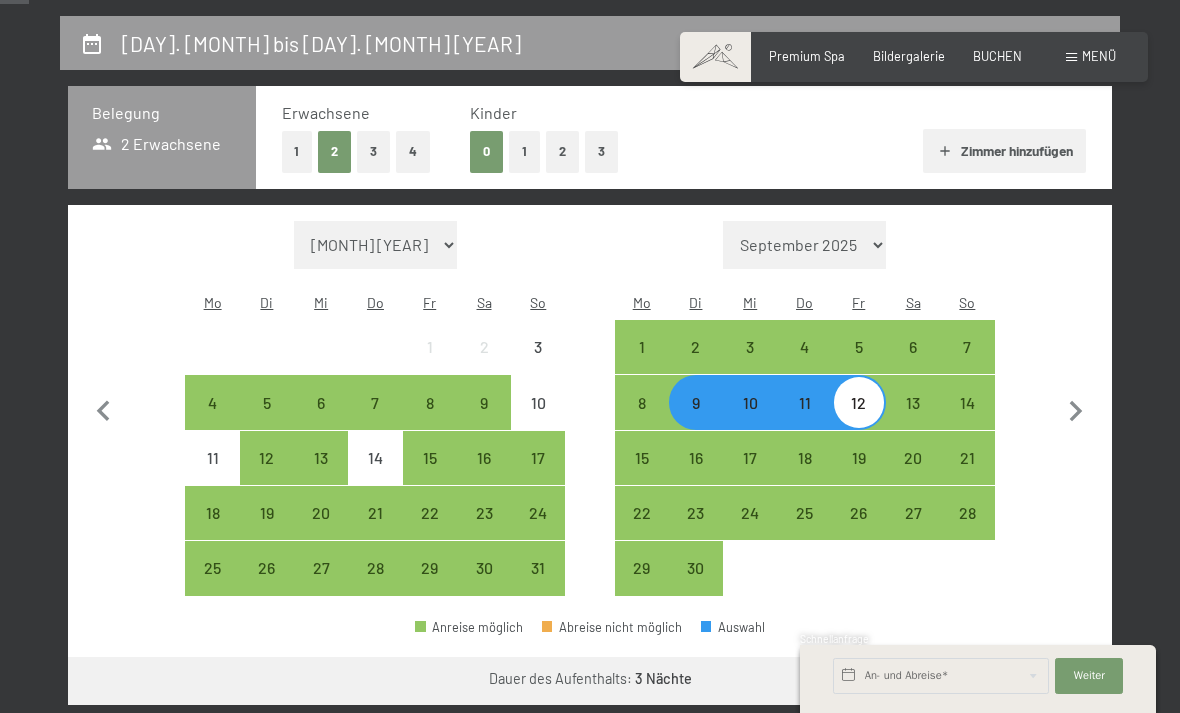 click on "Weiter zu „Zimmer“" at bounding box center [1022, 681] 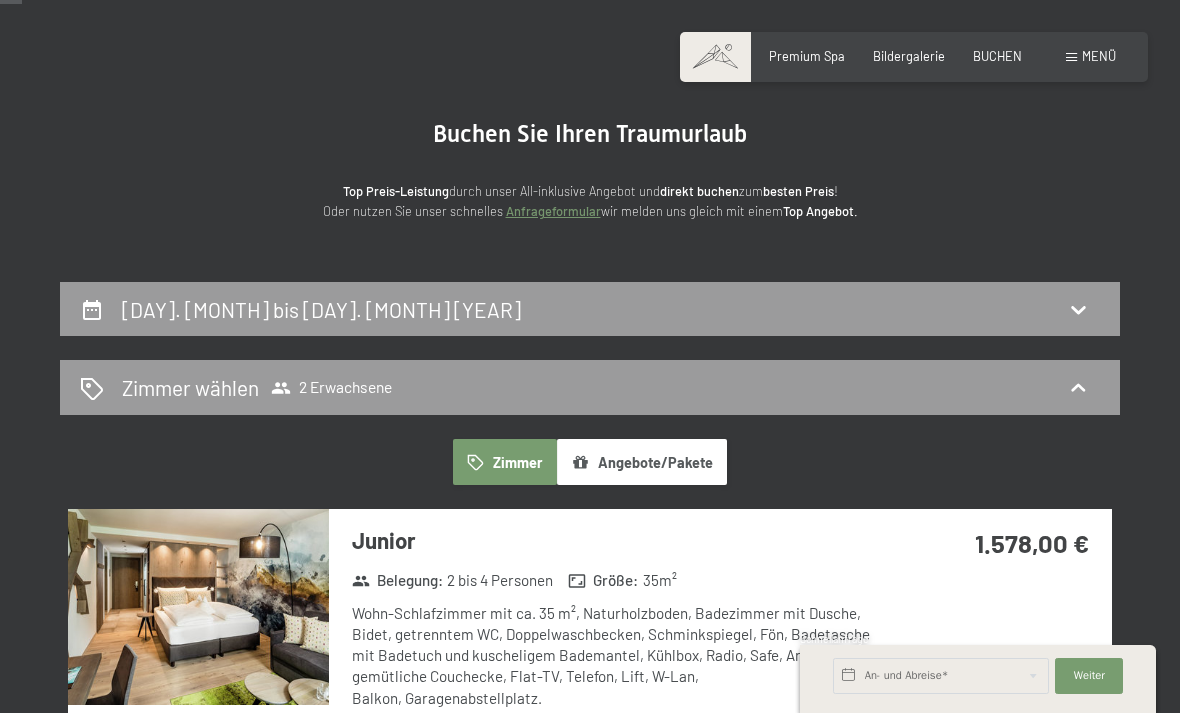 scroll, scrollTop: 64, scrollLeft: 0, axis: vertical 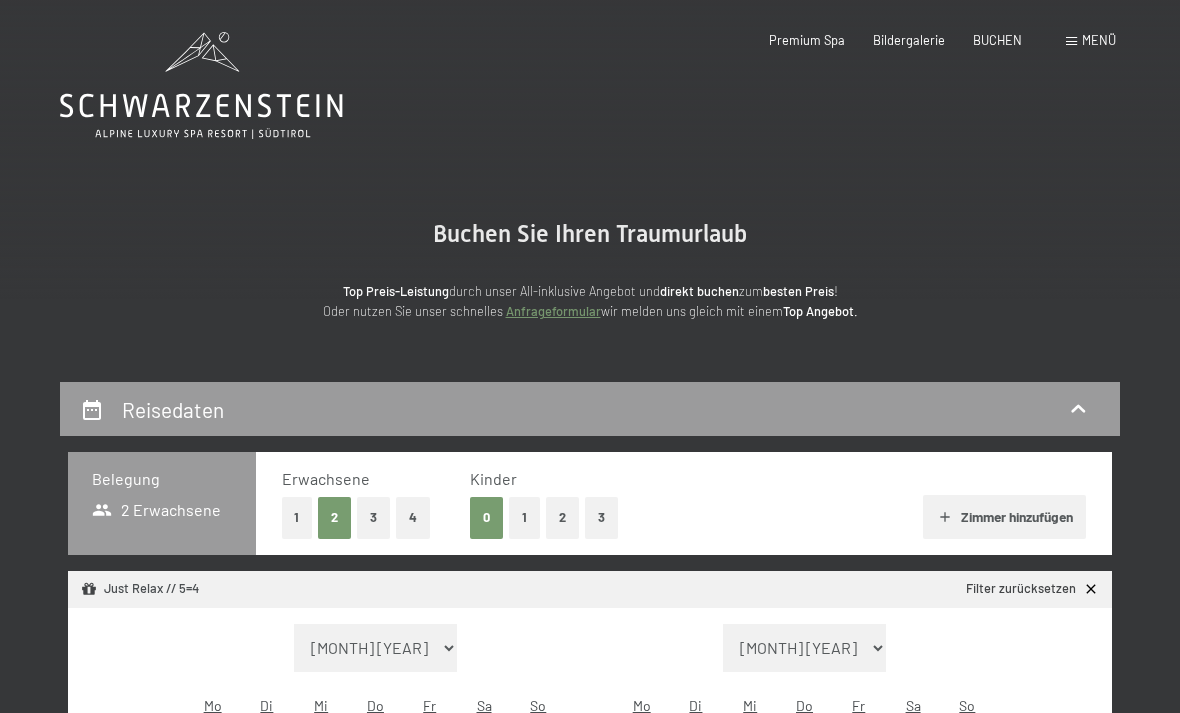 select on "[YEAR]-[MONTH]-[DAY]" 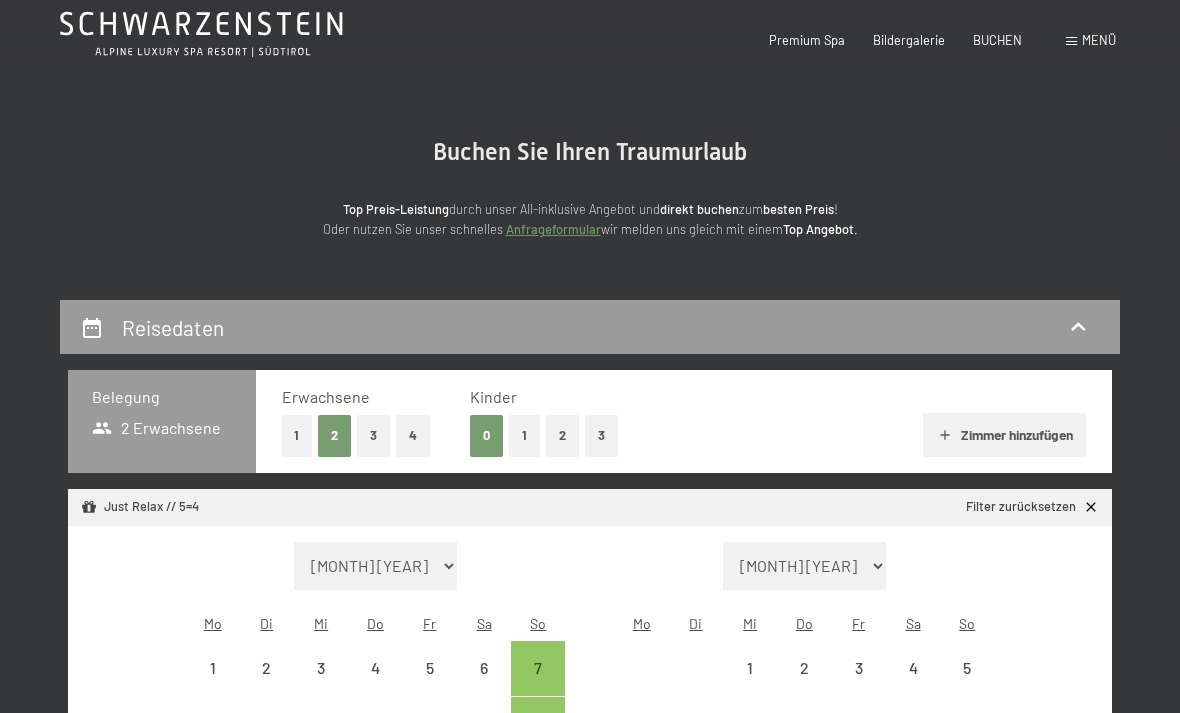 scroll, scrollTop: 425, scrollLeft: 0, axis: vertical 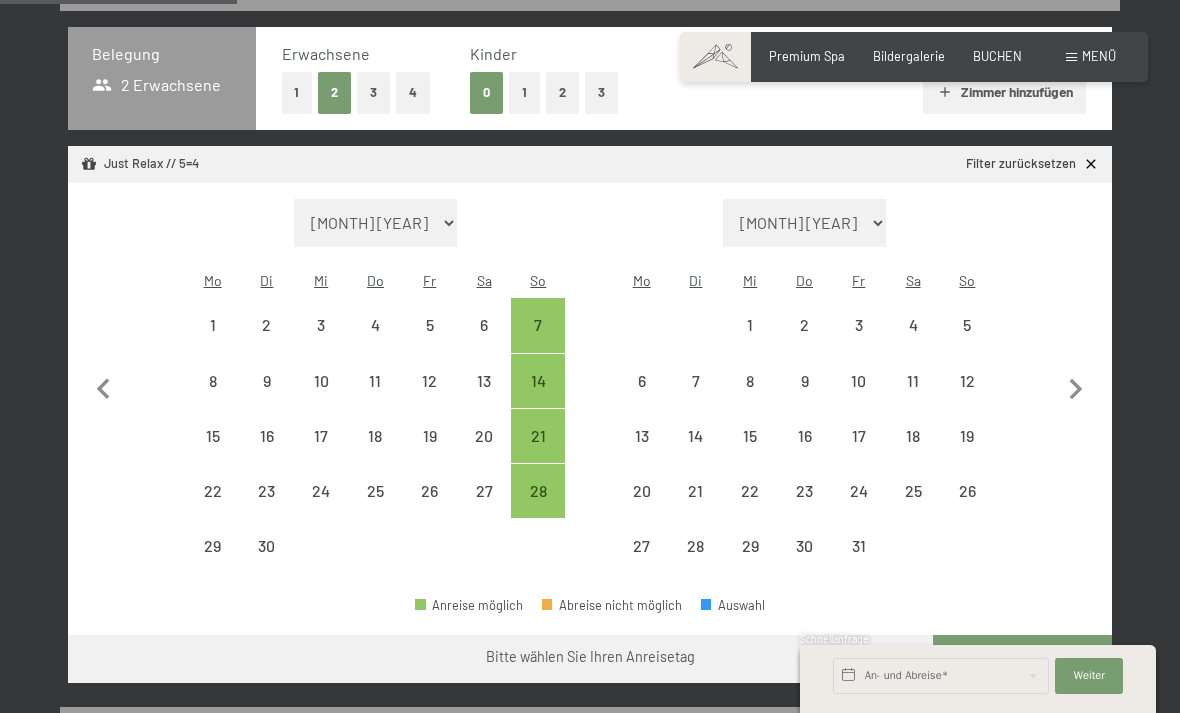 click at bounding box center (104, 387) 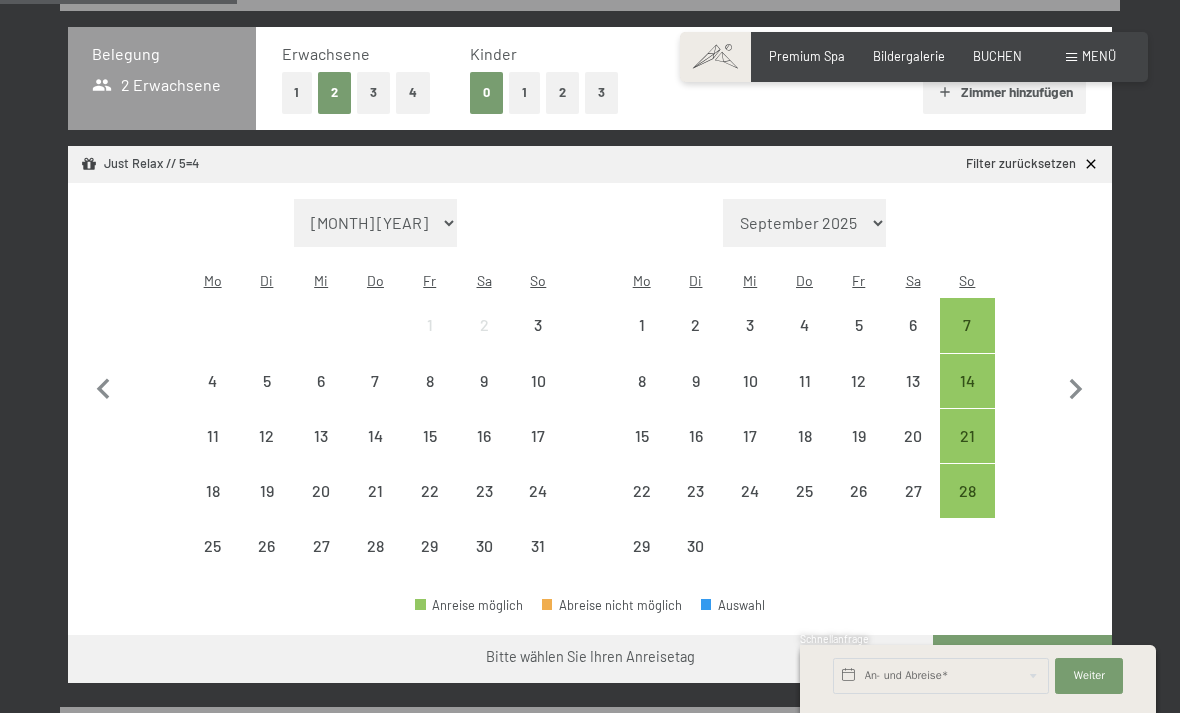 click on "Just Relax // 5=4 Filter zurücksetzen" at bounding box center (590, 164) 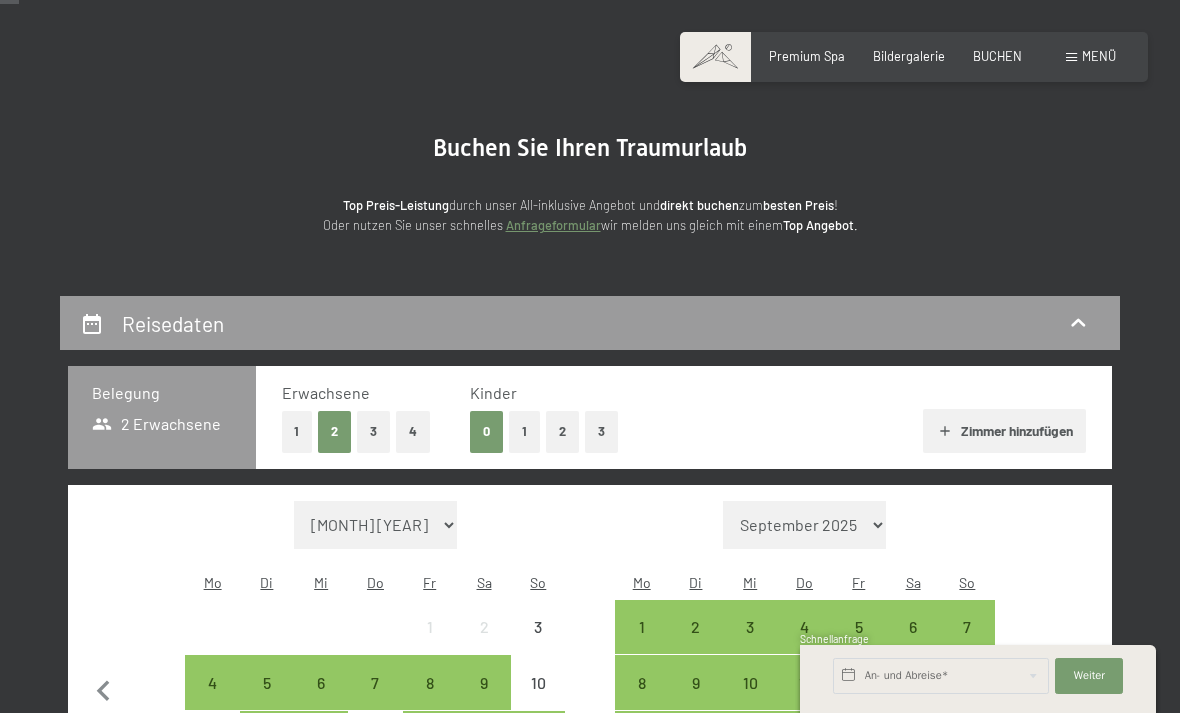 scroll, scrollTop: 0, scrollLeft: 0, axis: both 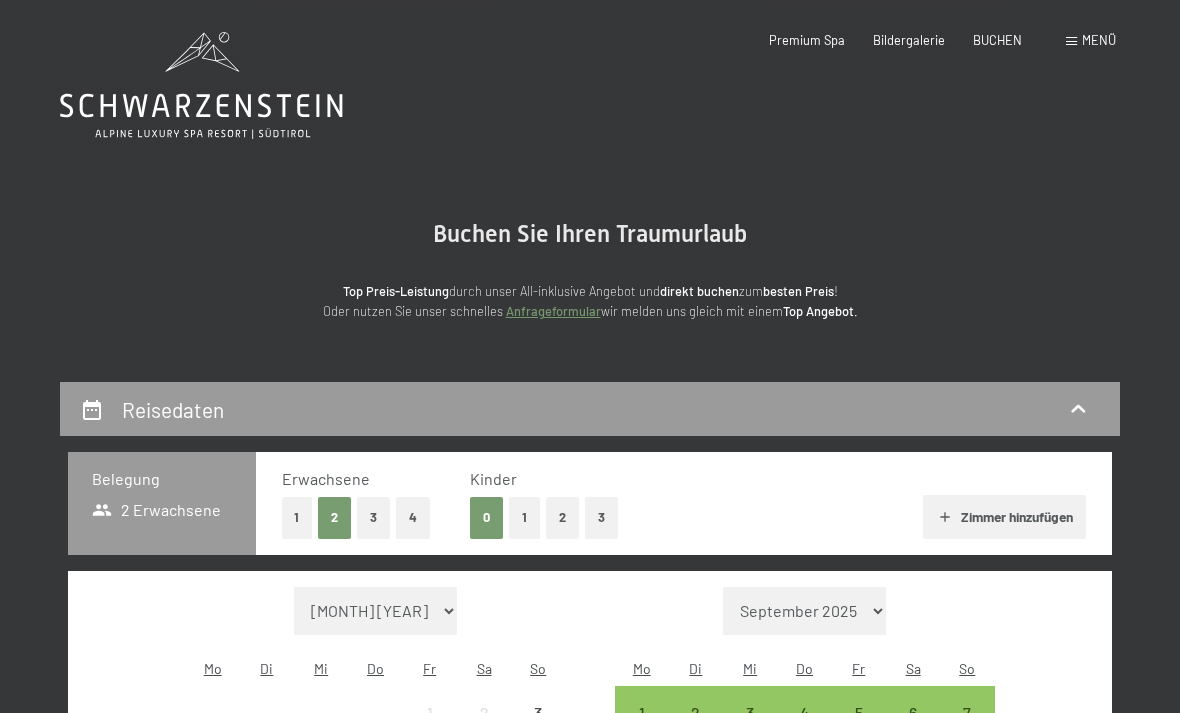click on "Menü" at bounding box center [1099, 40] 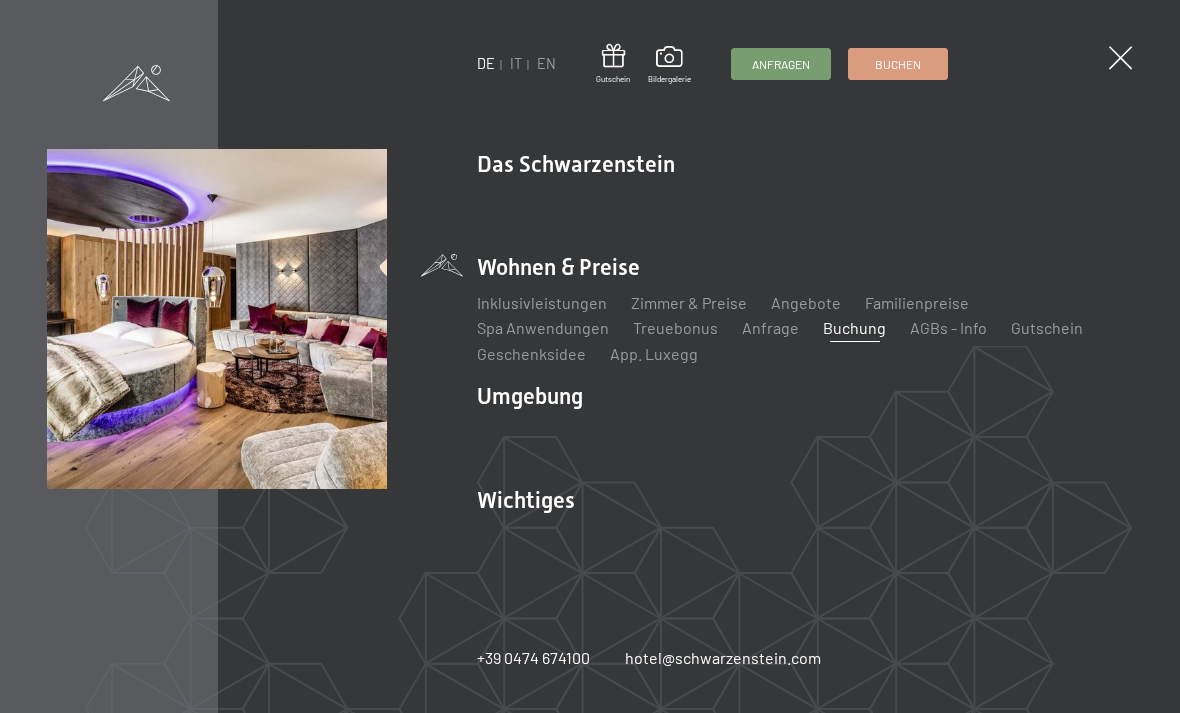 click on "Zimmer & Preise" at bounding box center [689, 302] 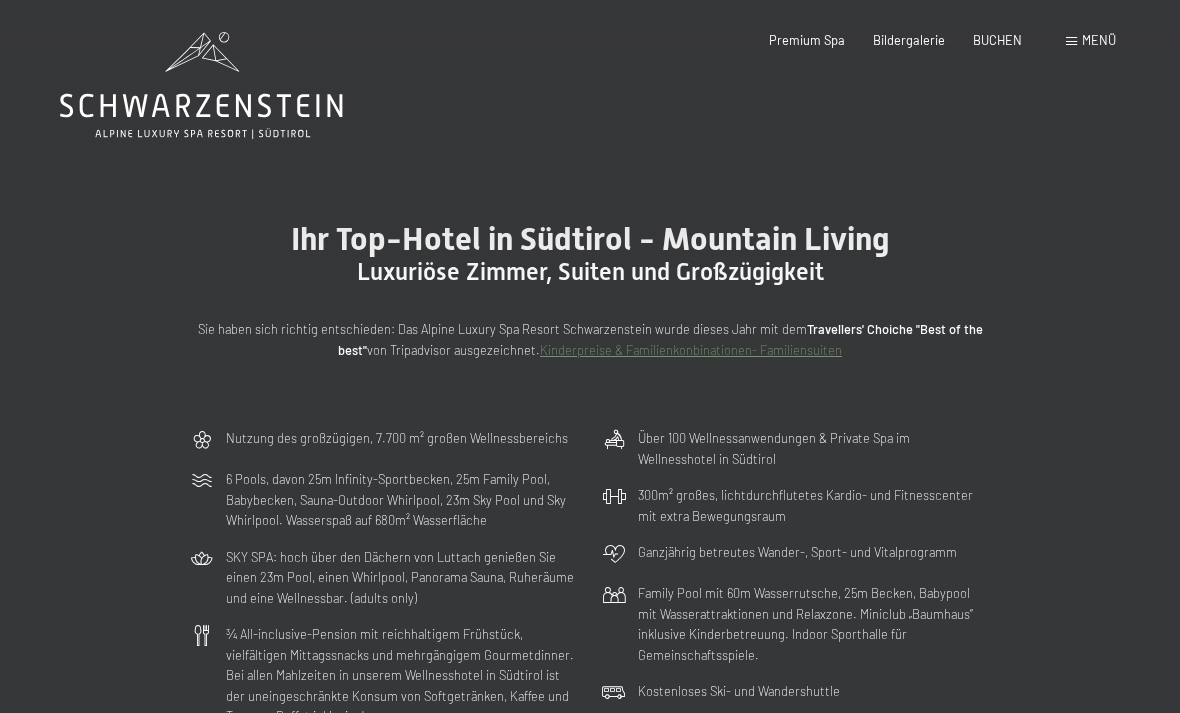 scroll, scrollTop: 0, scrollLeft: 0, axis: both 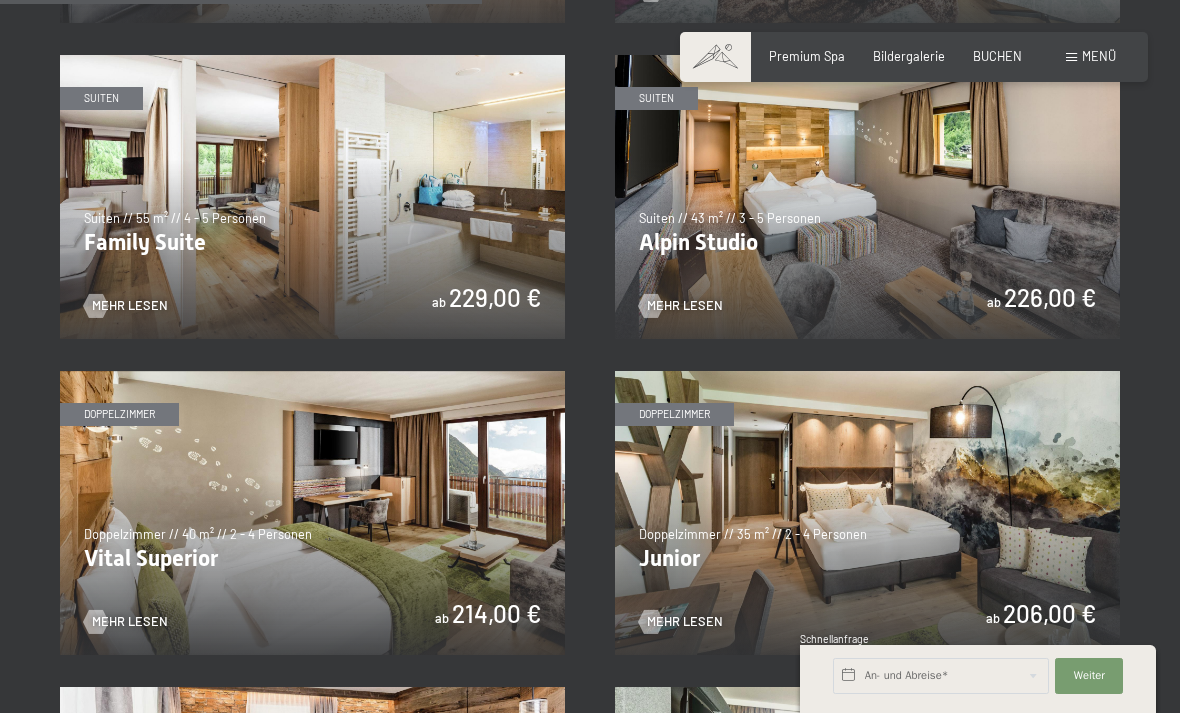 click at bounding box center (867, 513) 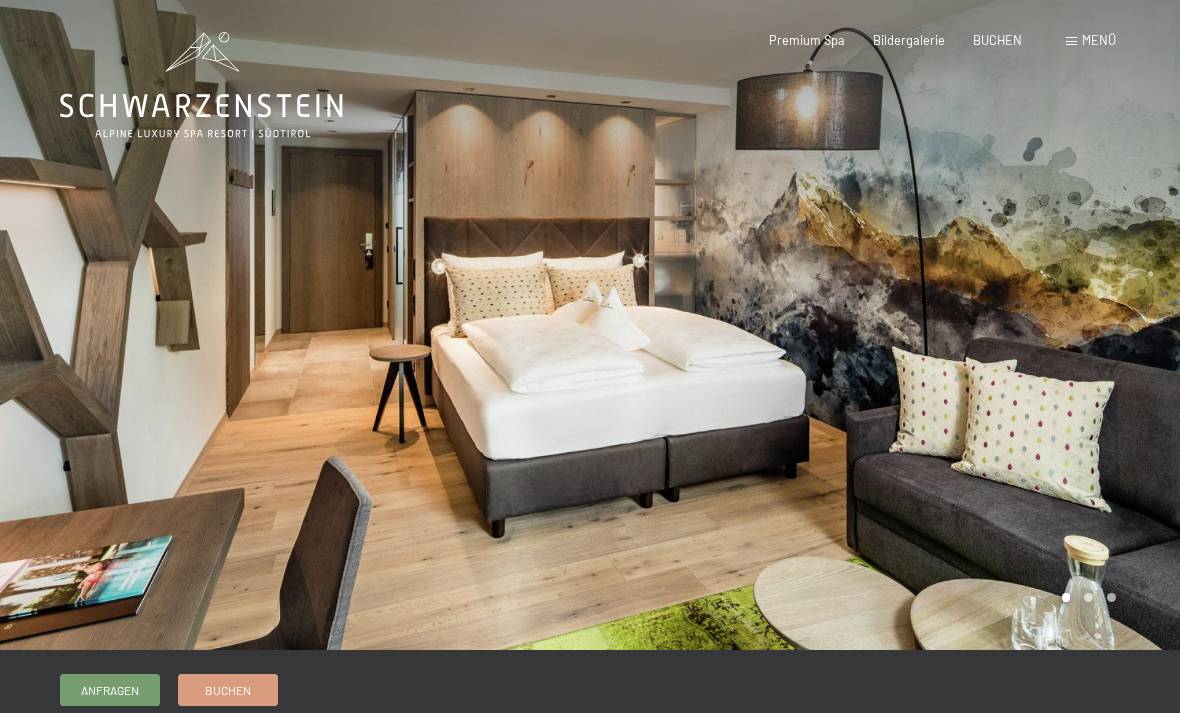 scroll, scrollTop: 0, scrollLeft: 0, axis: both 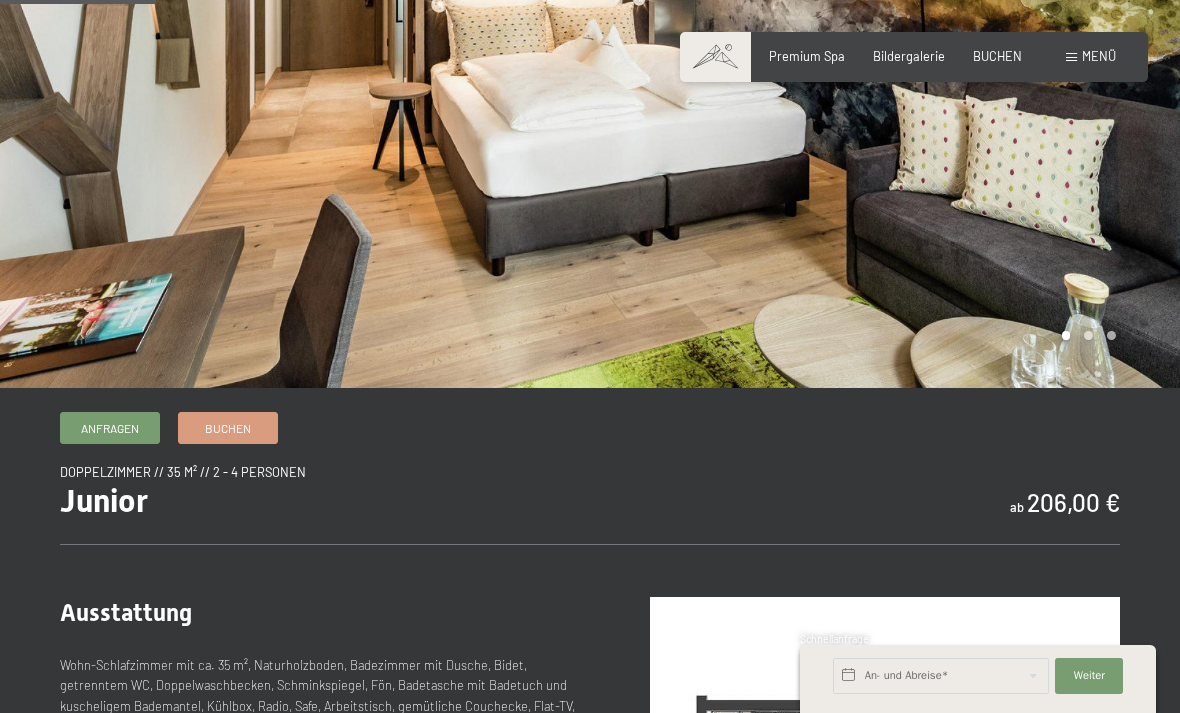 click on "Buchen" at bounding box center (228, 428) 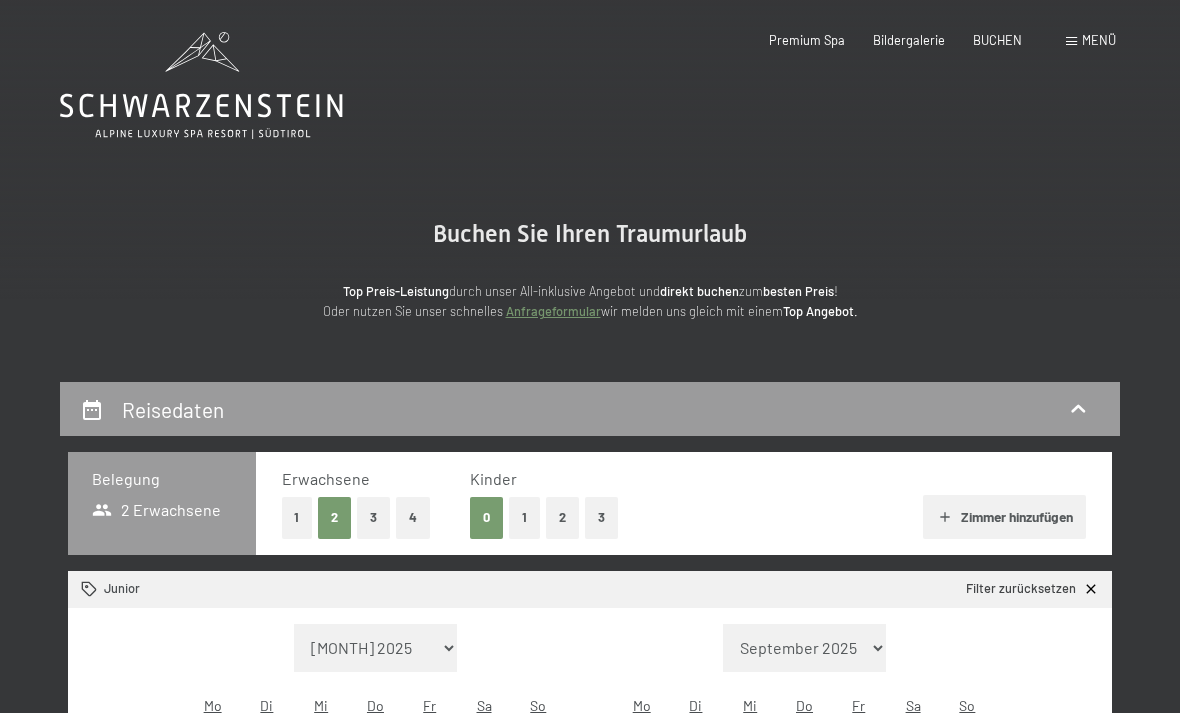 scroll, scrollTop: 0, scrollLeft: 0, axis: both 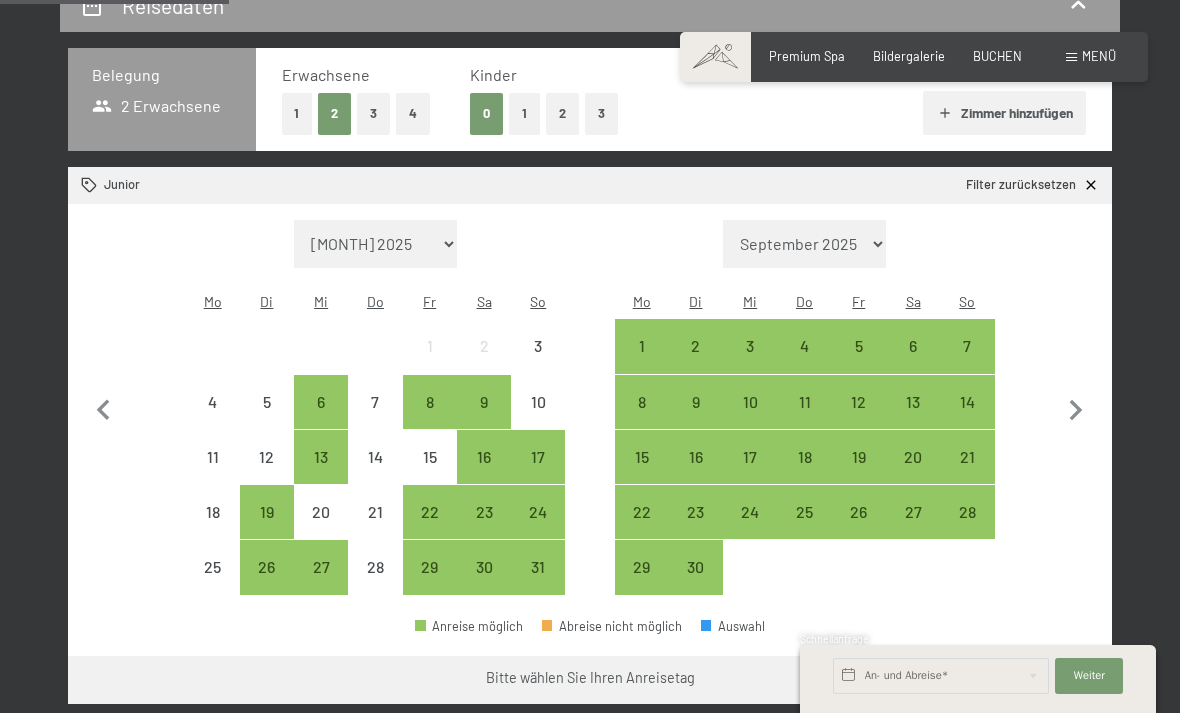click on "9" at bounding box center [696, 419] 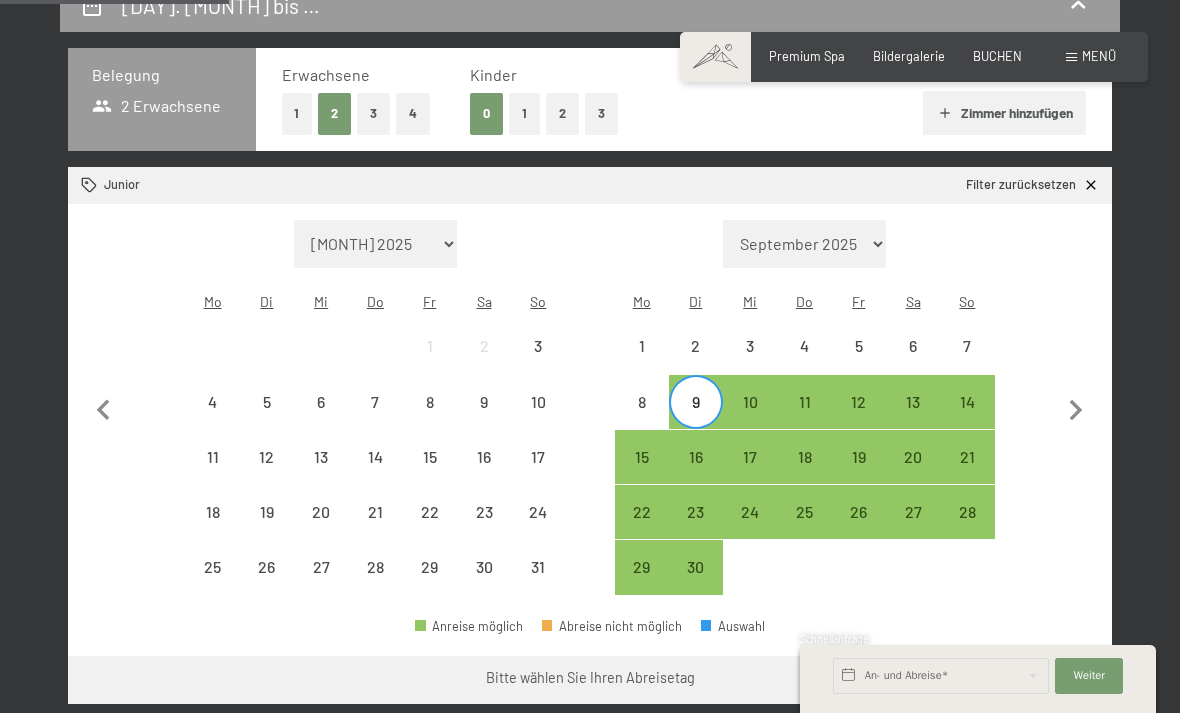 click on "11" at bounding box center (804, 419) 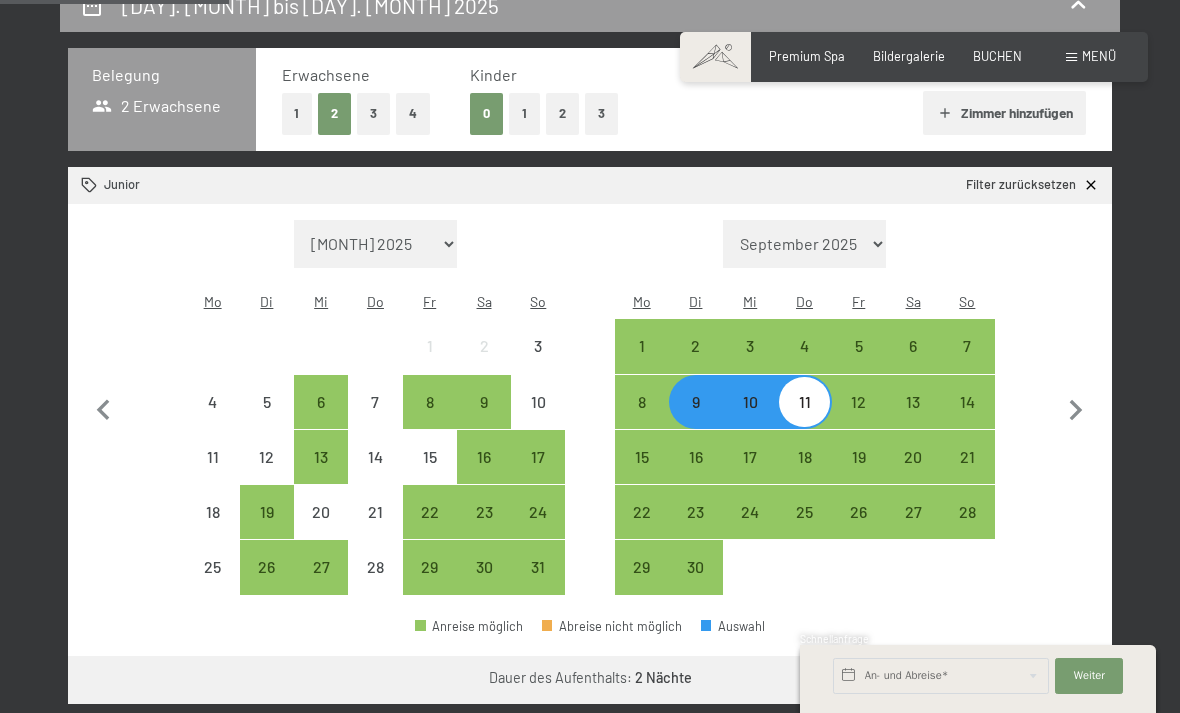 click on "Weiter zu „Zimmer“" at bounding box center (1022, 680) 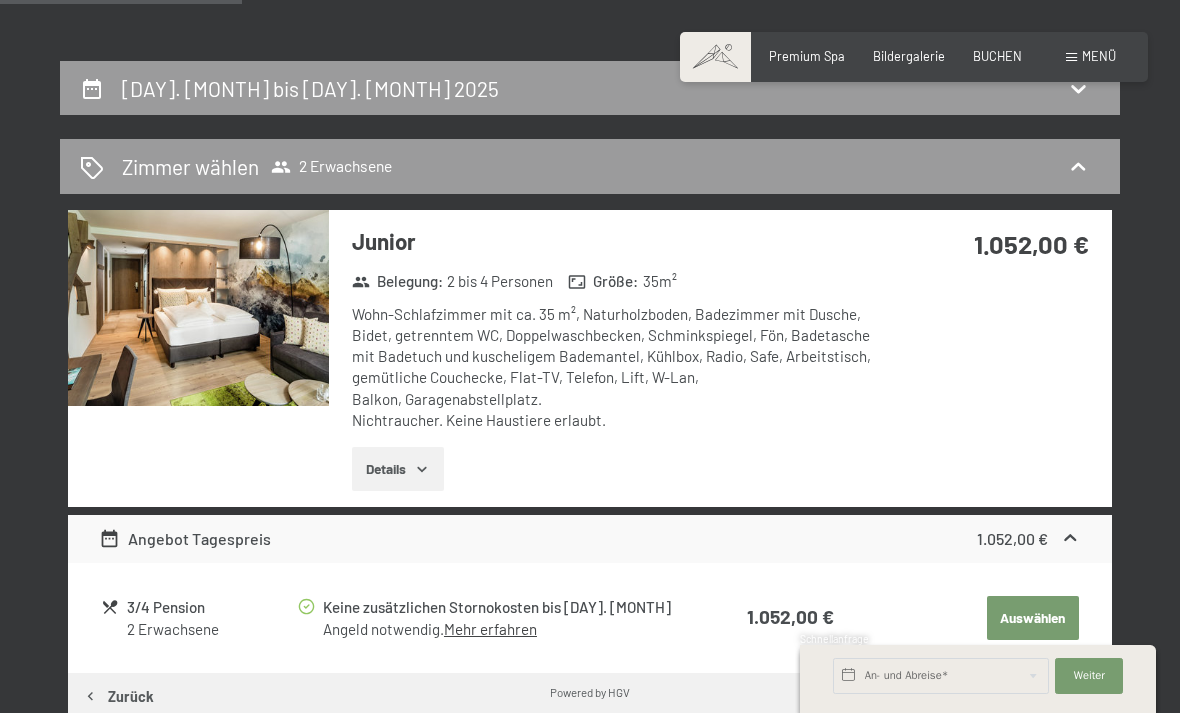 scroll, scrollTop: 303, scrollLeft: 0, axis: vertical 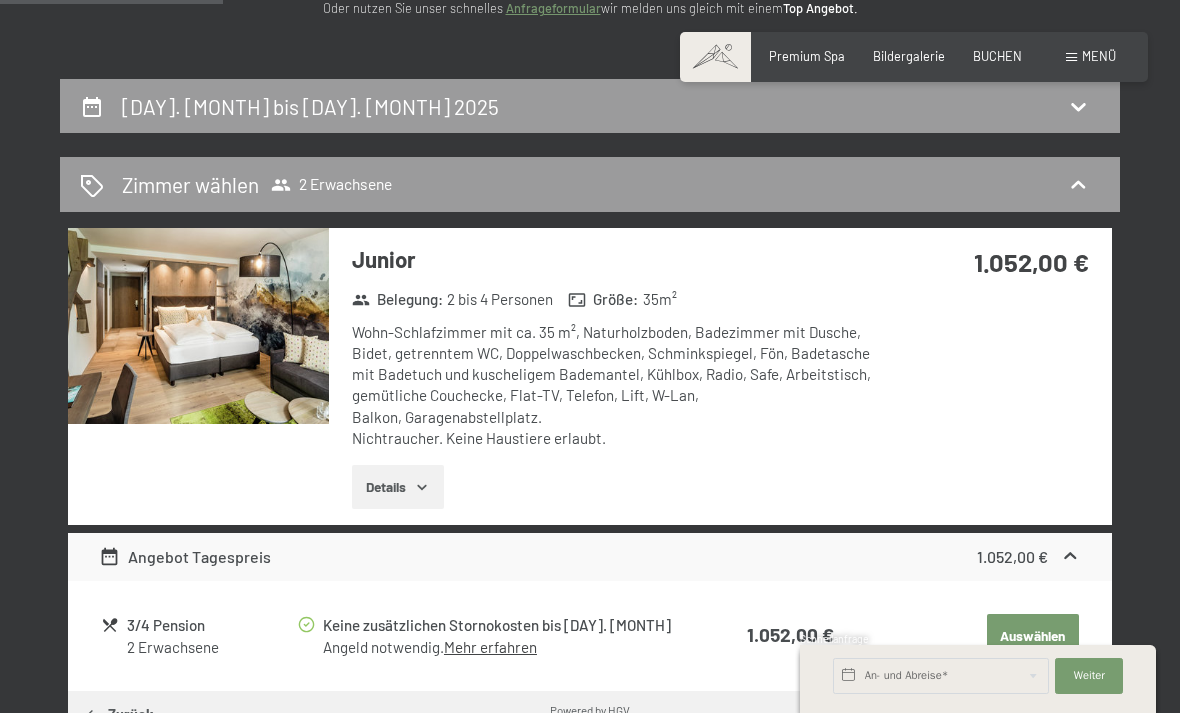 click on "Zurück" at bounding box center [118, 715] 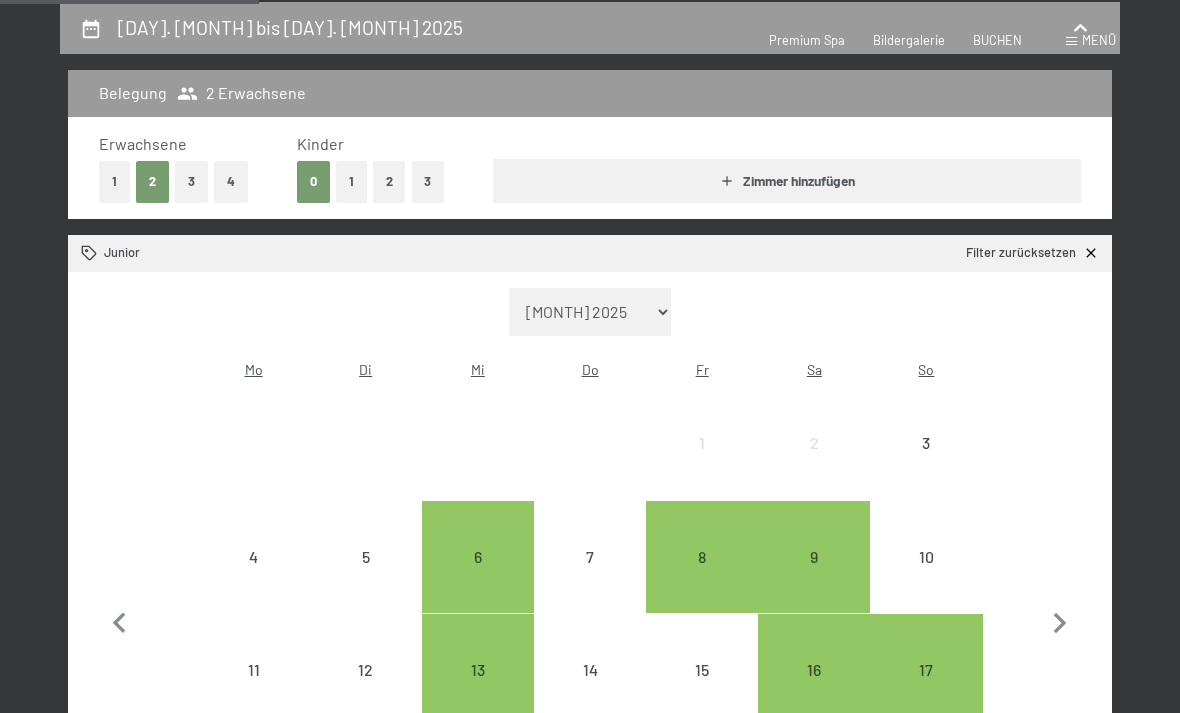 select on "2025-09-01" 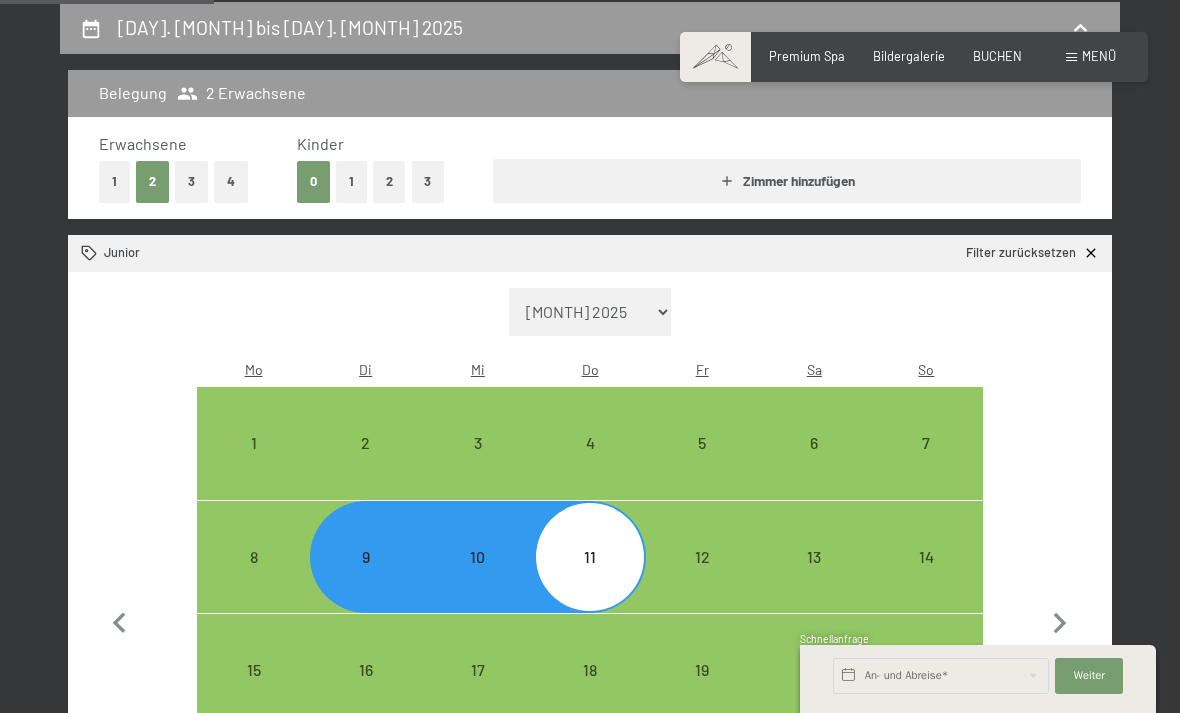 scroll, scrollTop: 412, scrollLeft: 0, axis: vertical 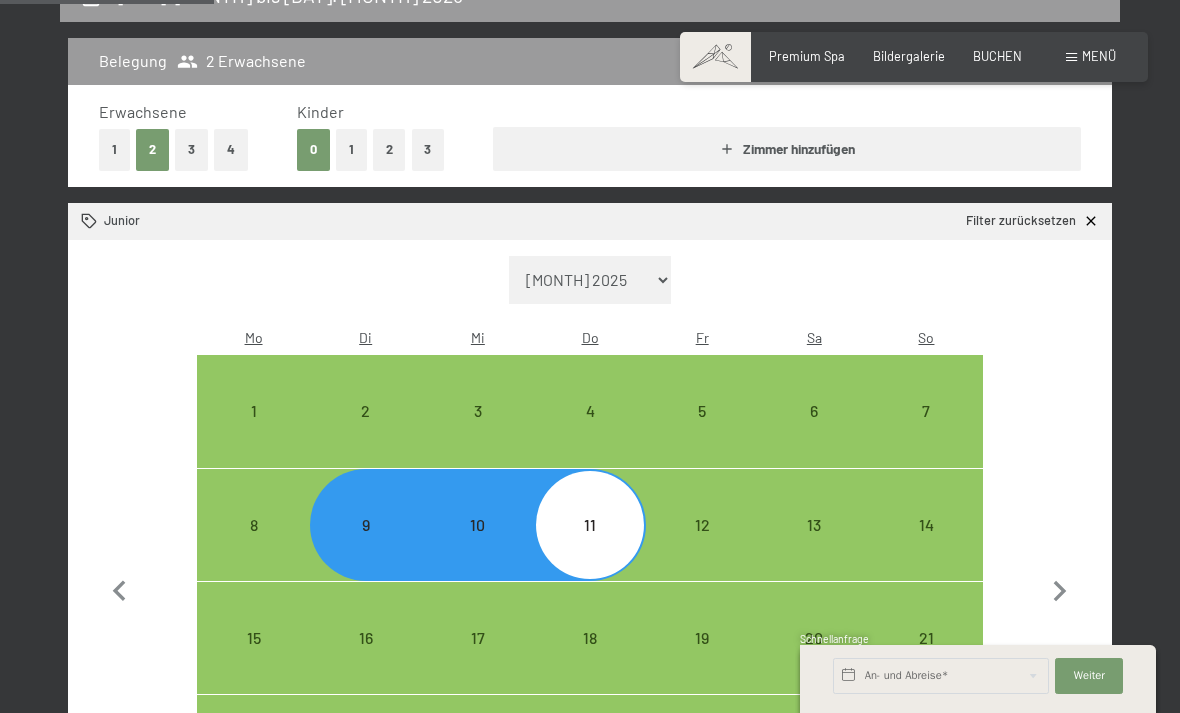 select on "2025-10-01" 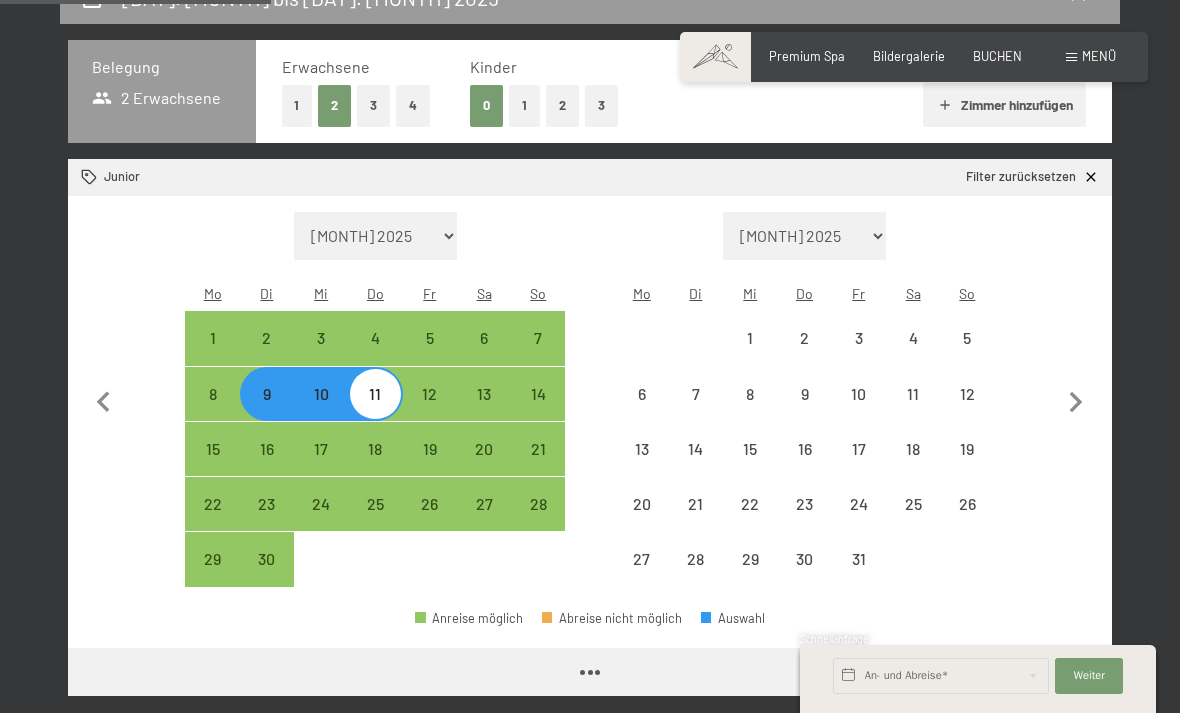 select on "2025-09-01" 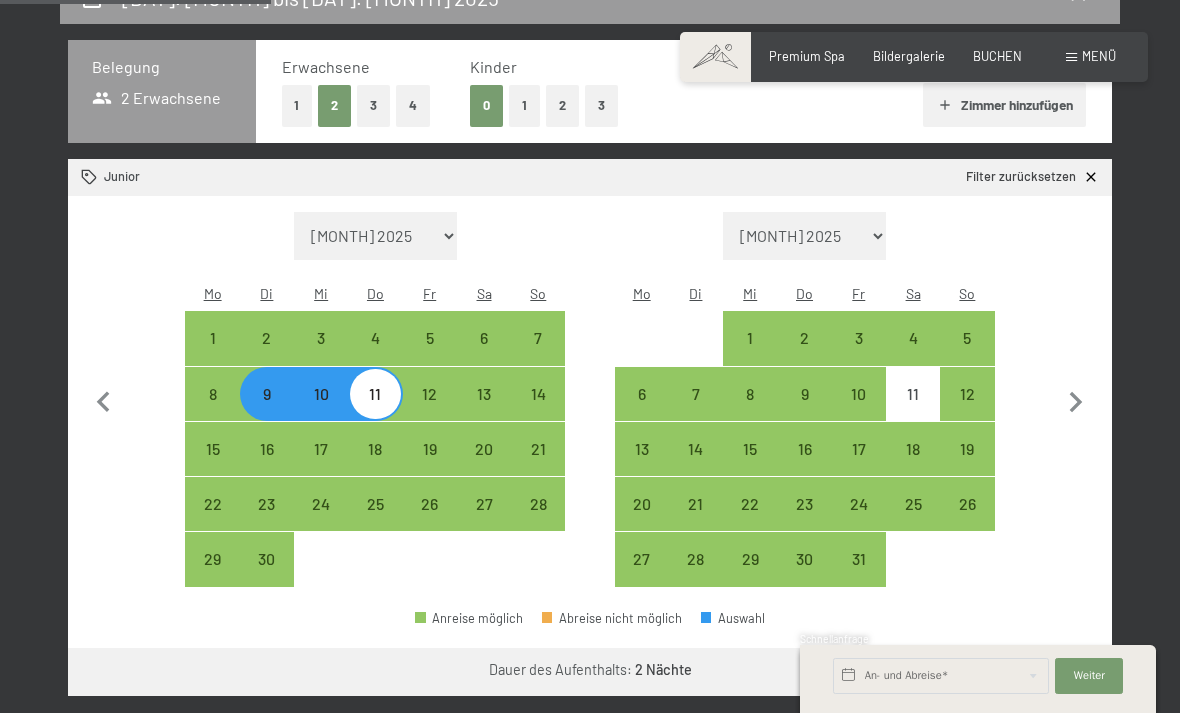 click on "Menü" at bounding box center (1099, 56) 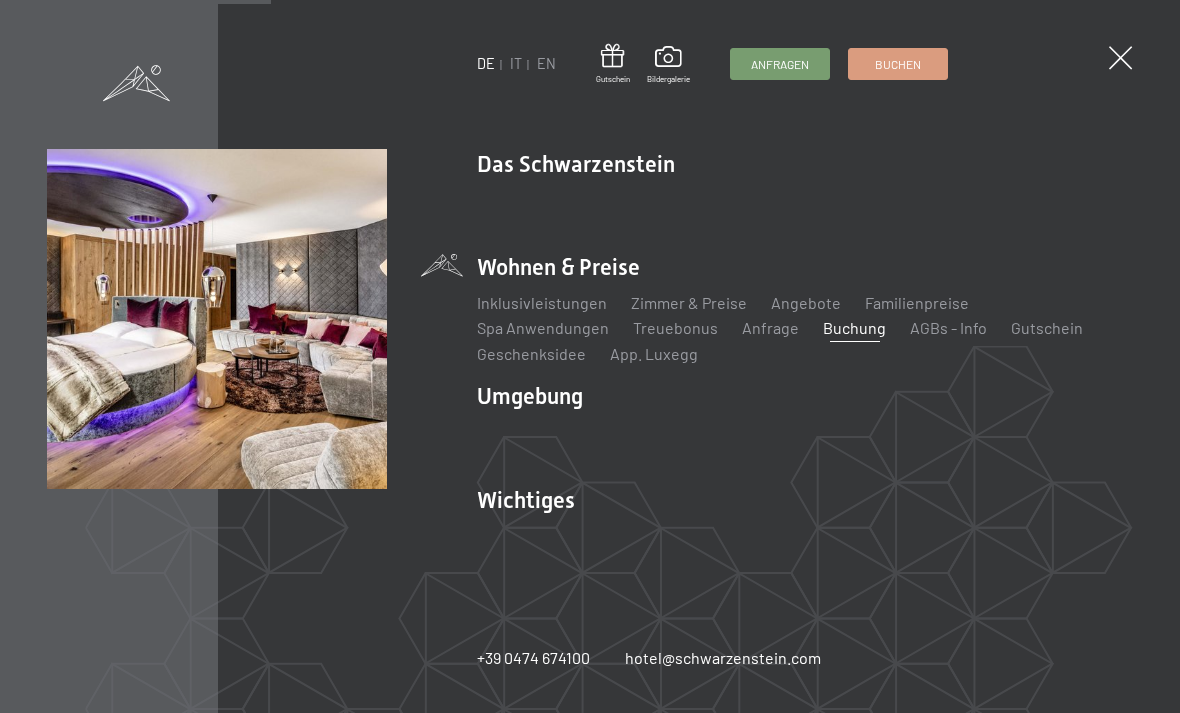click on "Angebote" at bounding box center [806, 302] 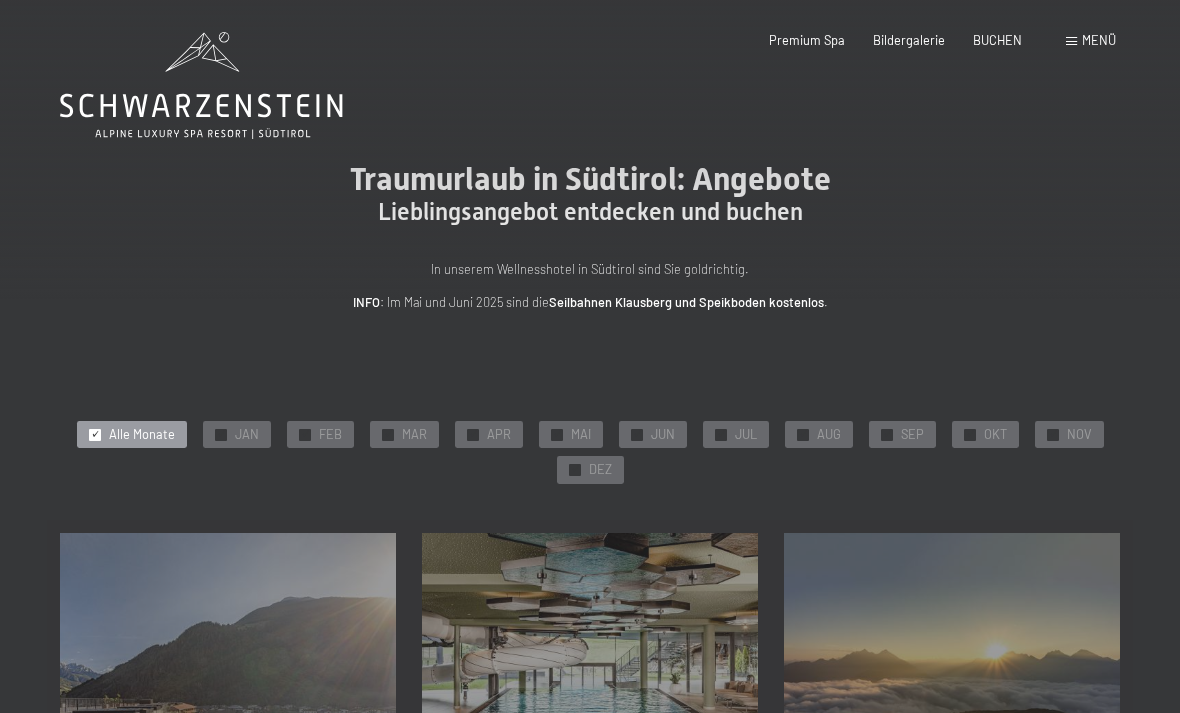 scroll, scrollTop: 119, scrollLeft: 0, axis: vertical 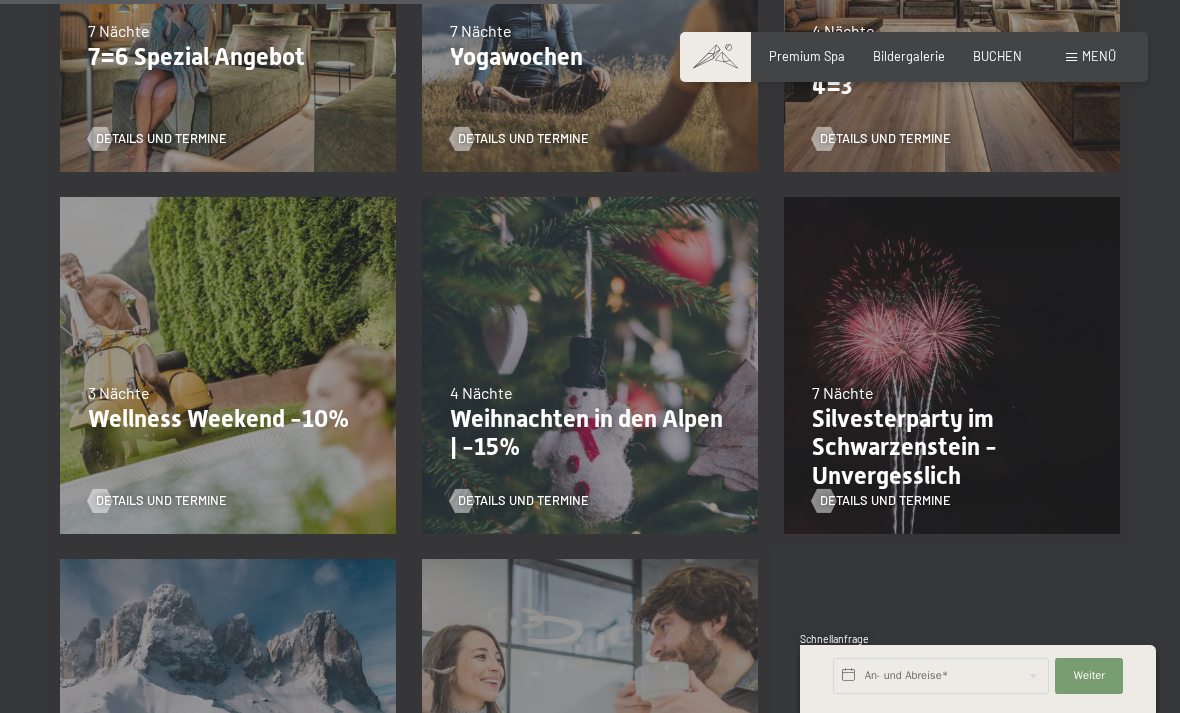 click on "Details und Termine" at bounding box center (161, 501) 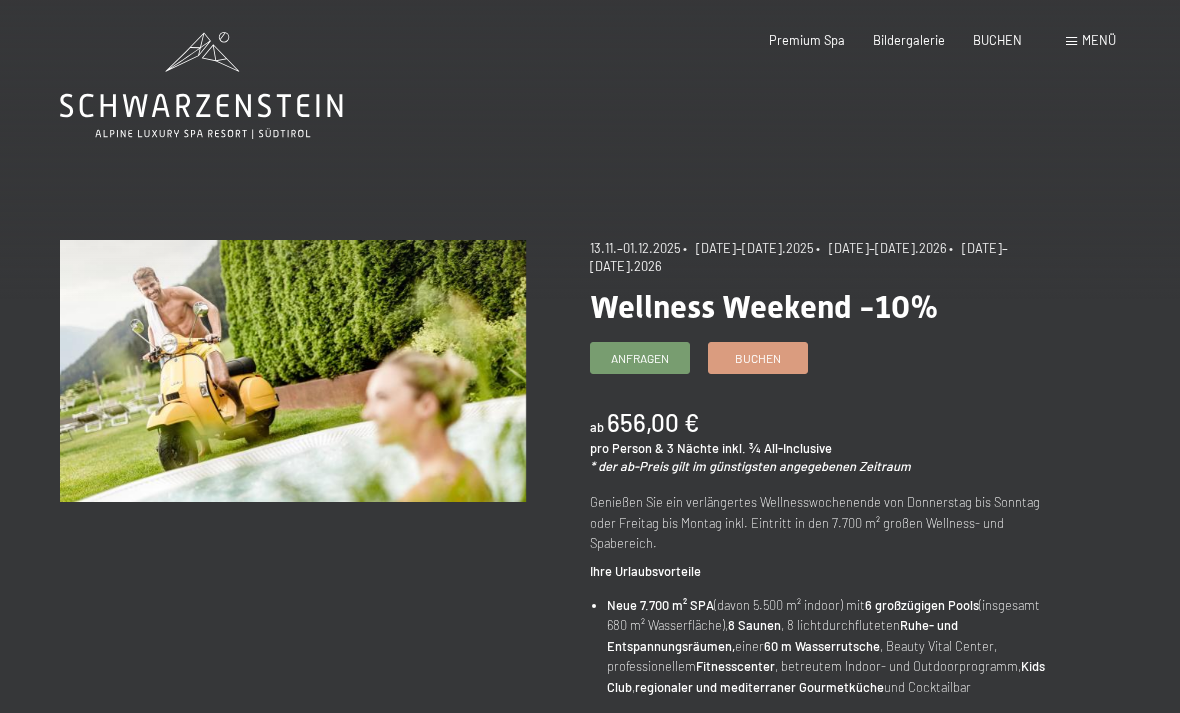 scroll, scrollTop: 0, scrollLeft: 0, axis: both 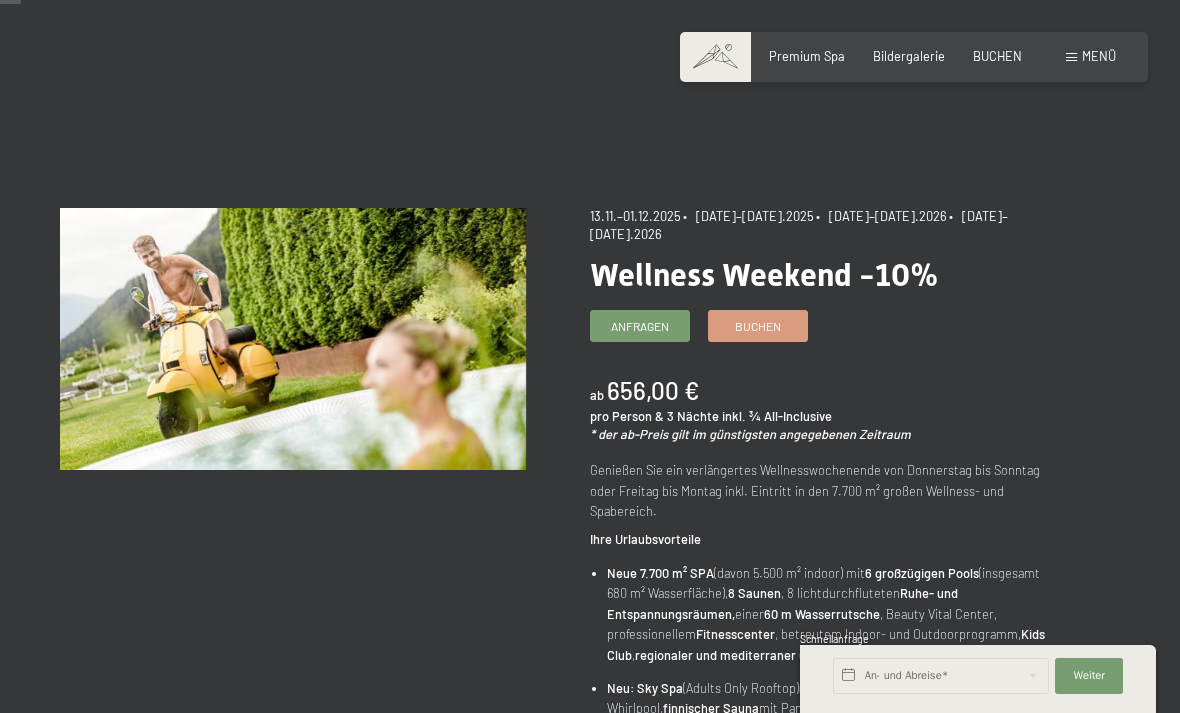 click on "Buchen" at bounding box center [758, 326] 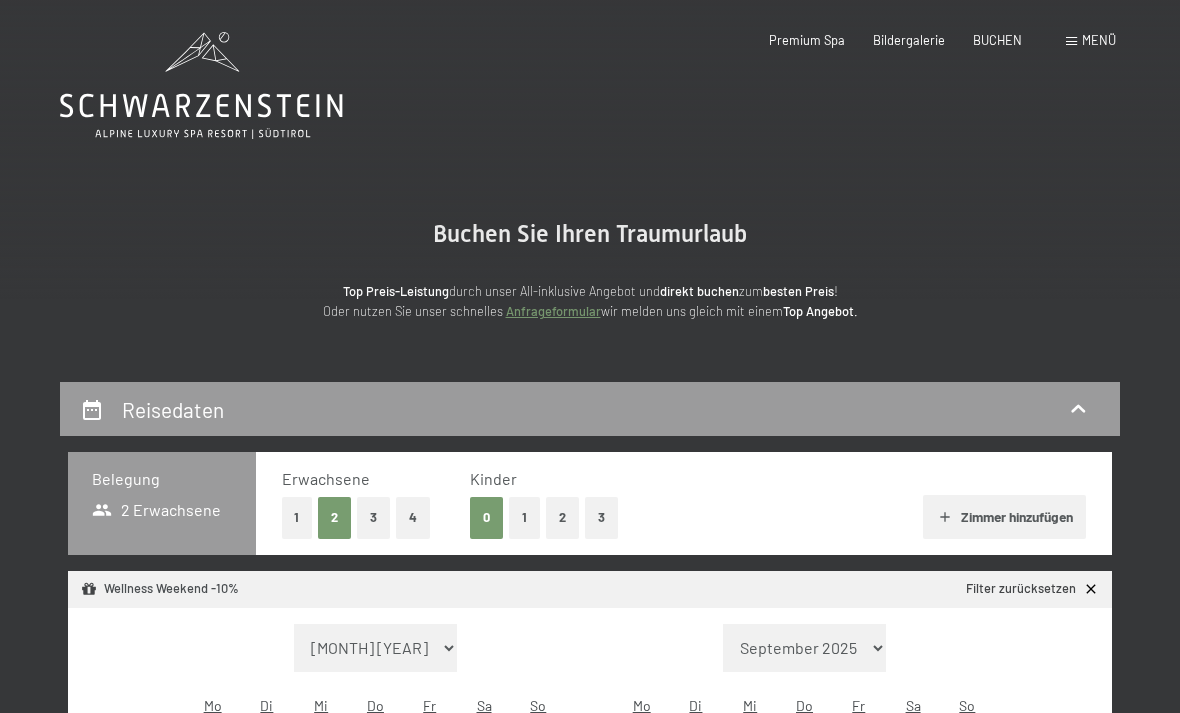 select on "[YEAR]-[MONTH]-[DAY]" 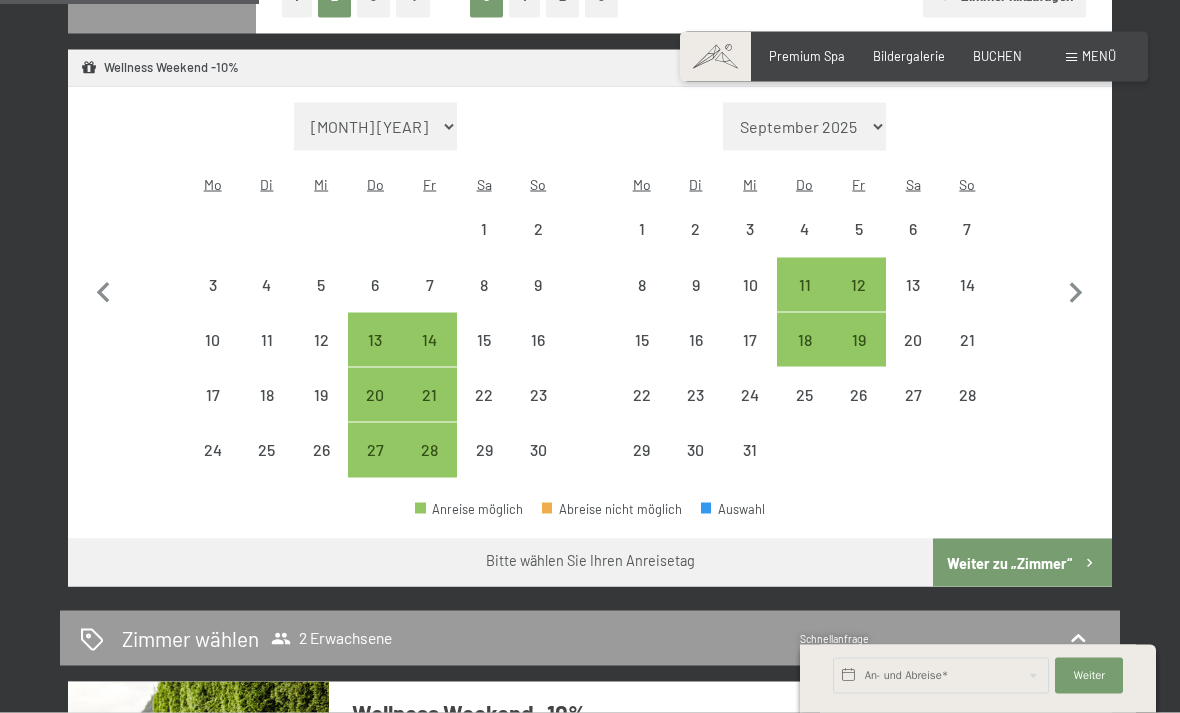 scroll, scrollTop: 522, scrollLeft: 0, axis: vertical 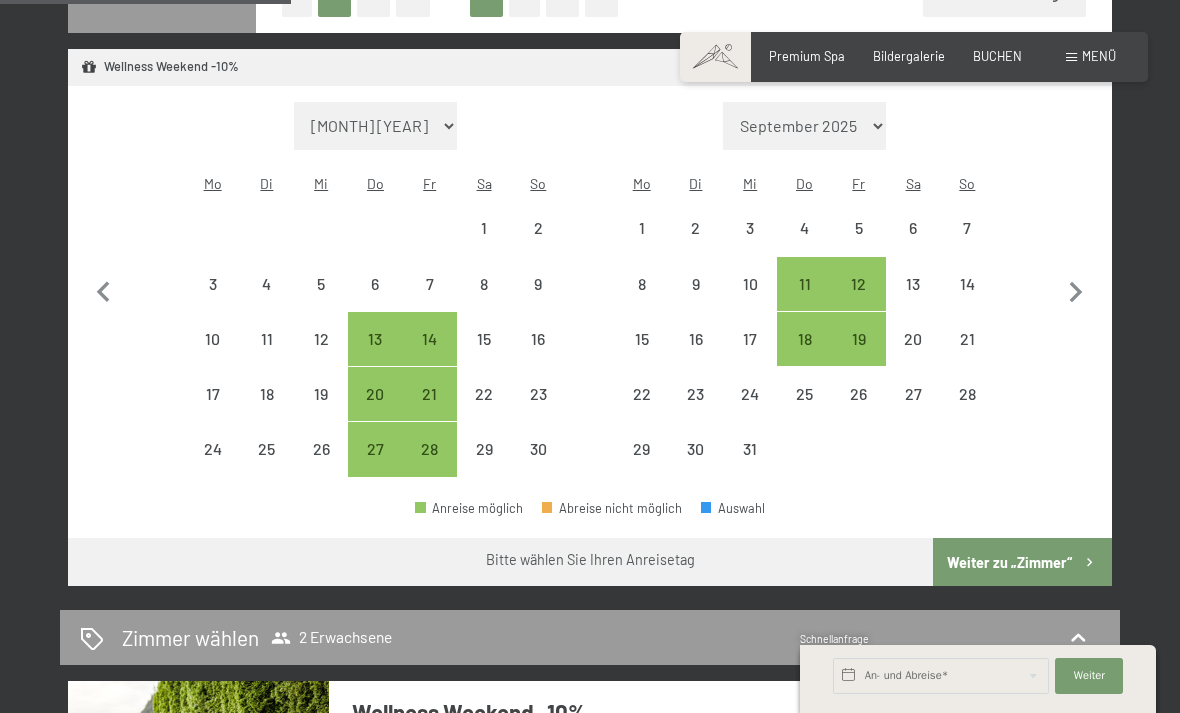 click 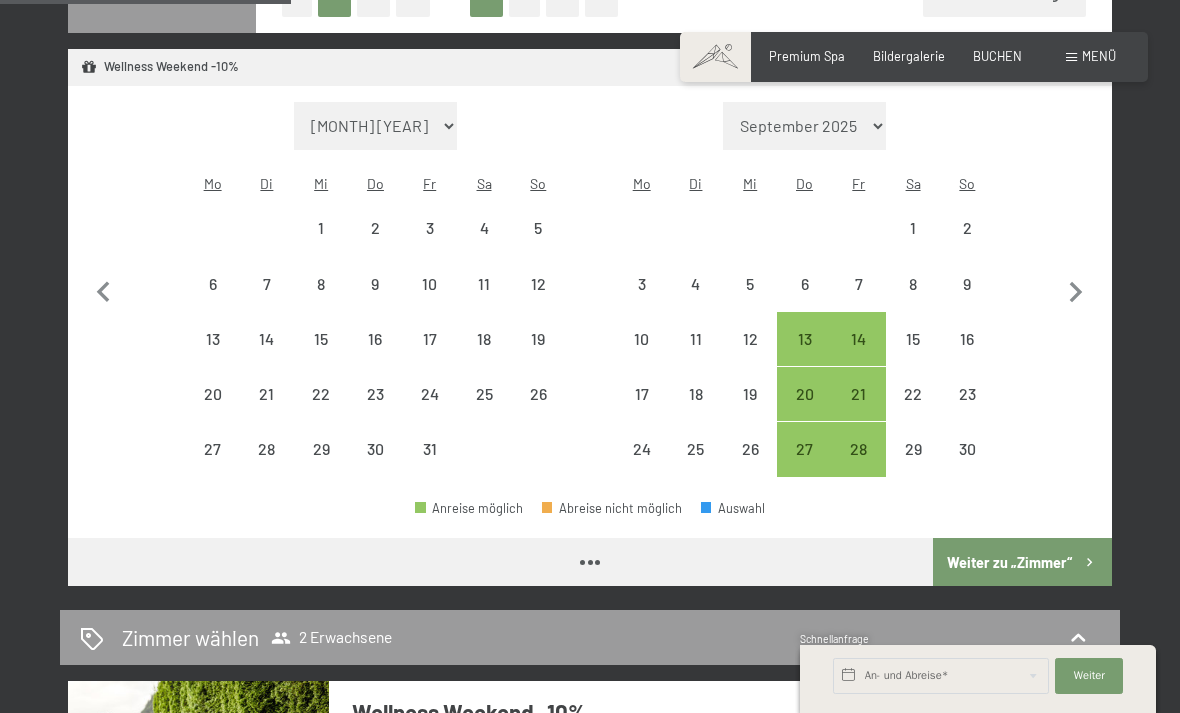 select on "2025-10-01" 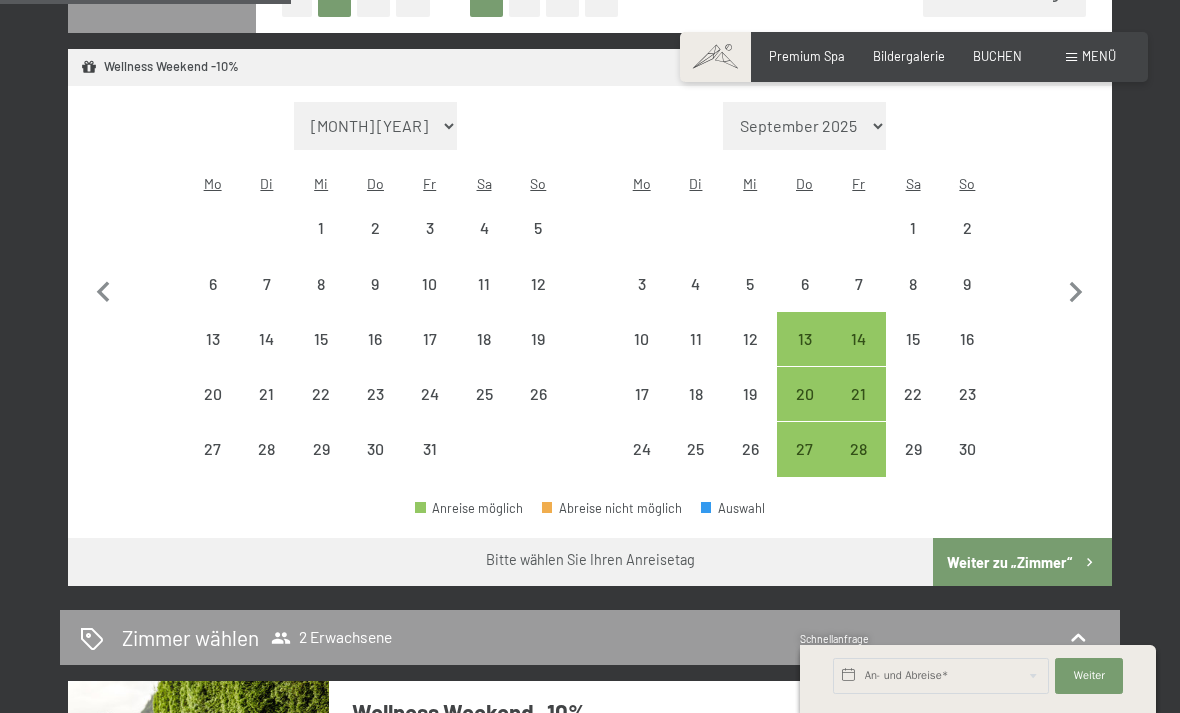 click on "13" at bounding box center (804, 356) 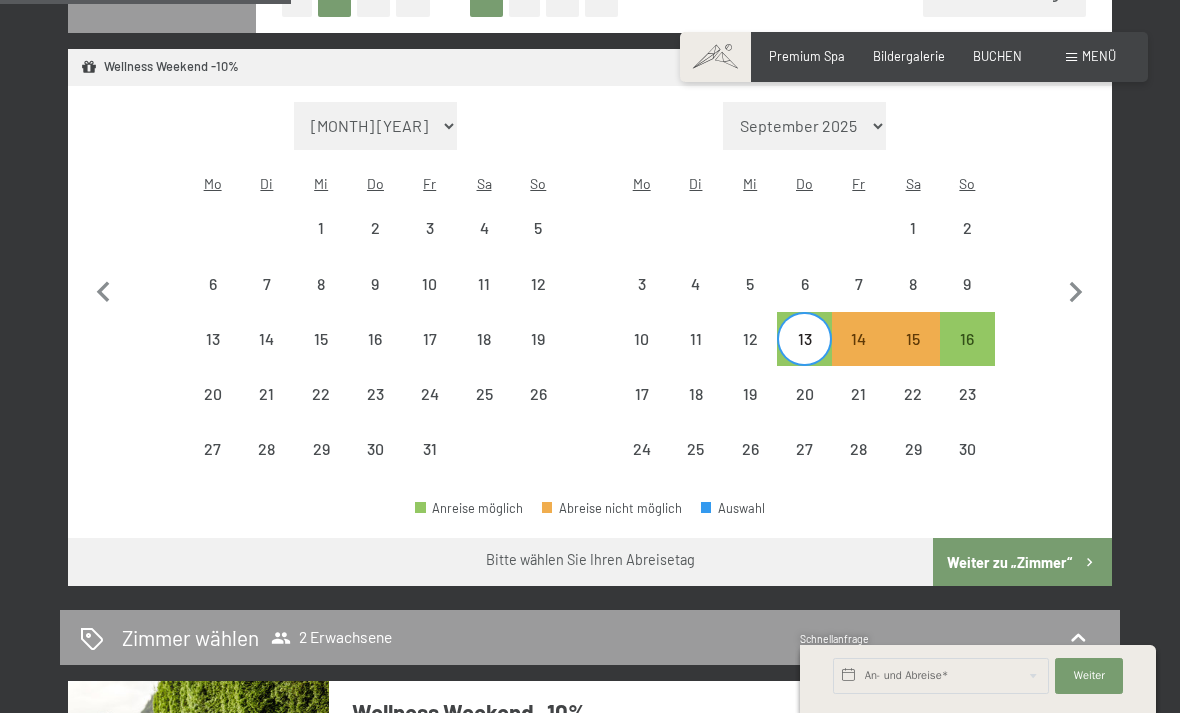 click on "16" at bounding box center (967, 356) 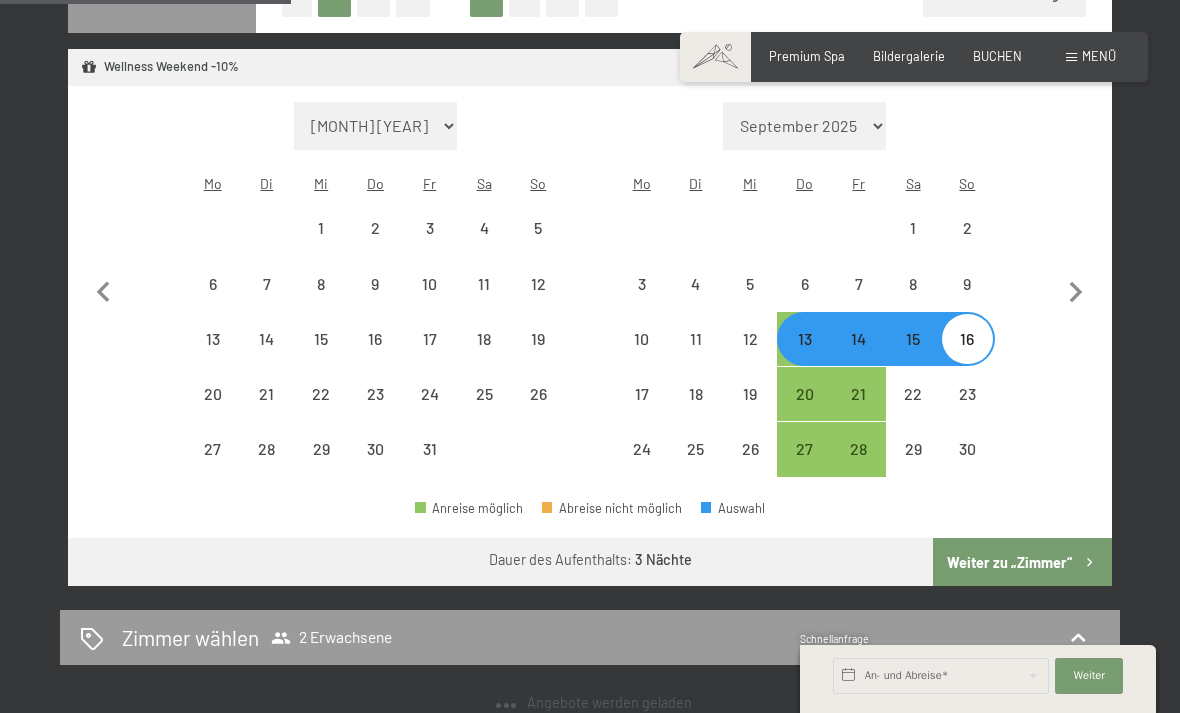 select on "2025-11-01" 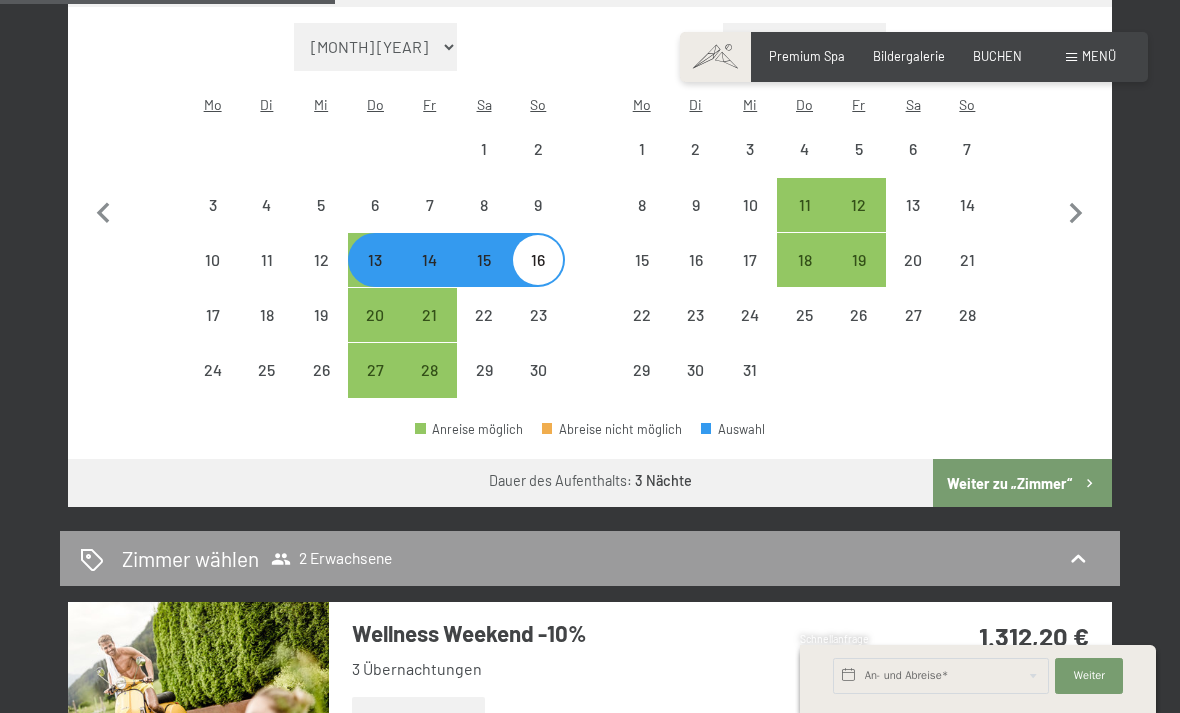 click 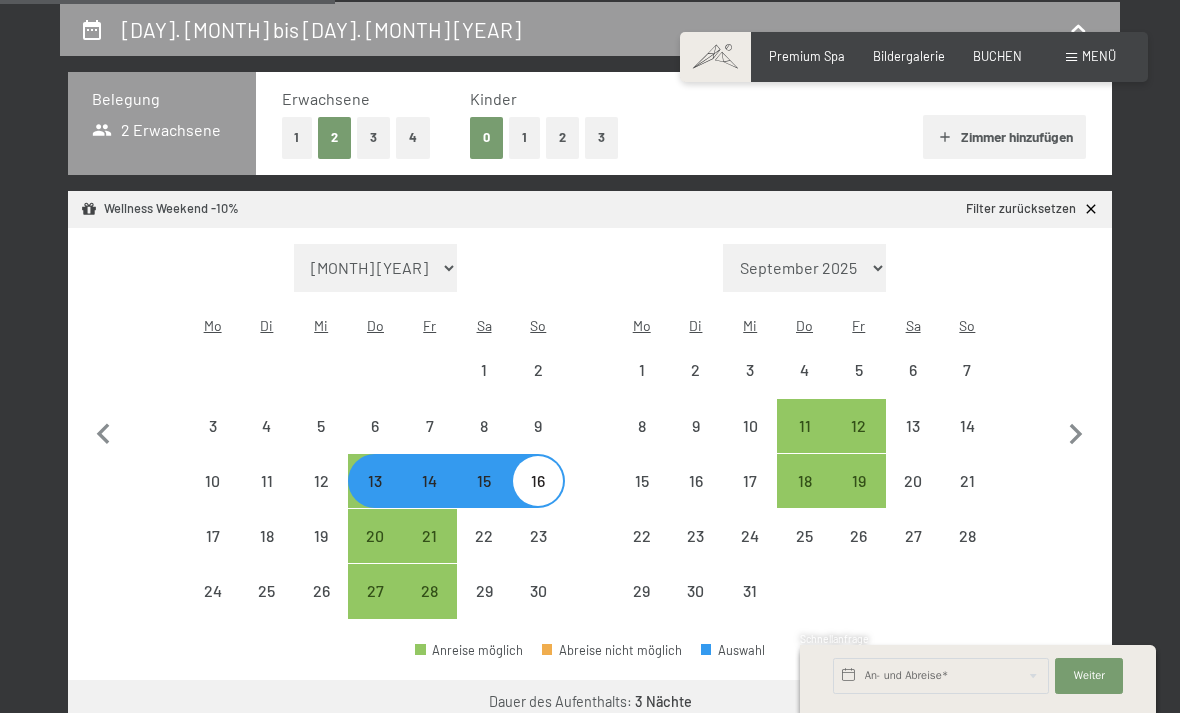 select on "2025-11-01" 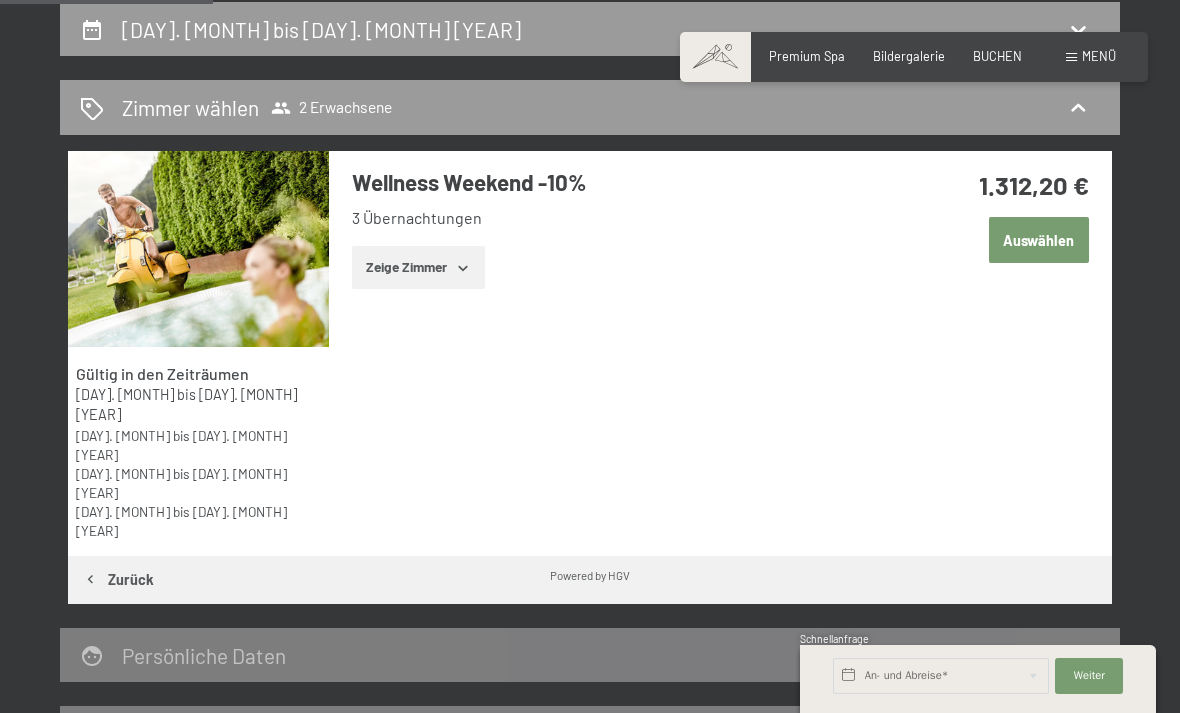 click on "Zeige Zimmer" at bounding box center (418, 268) 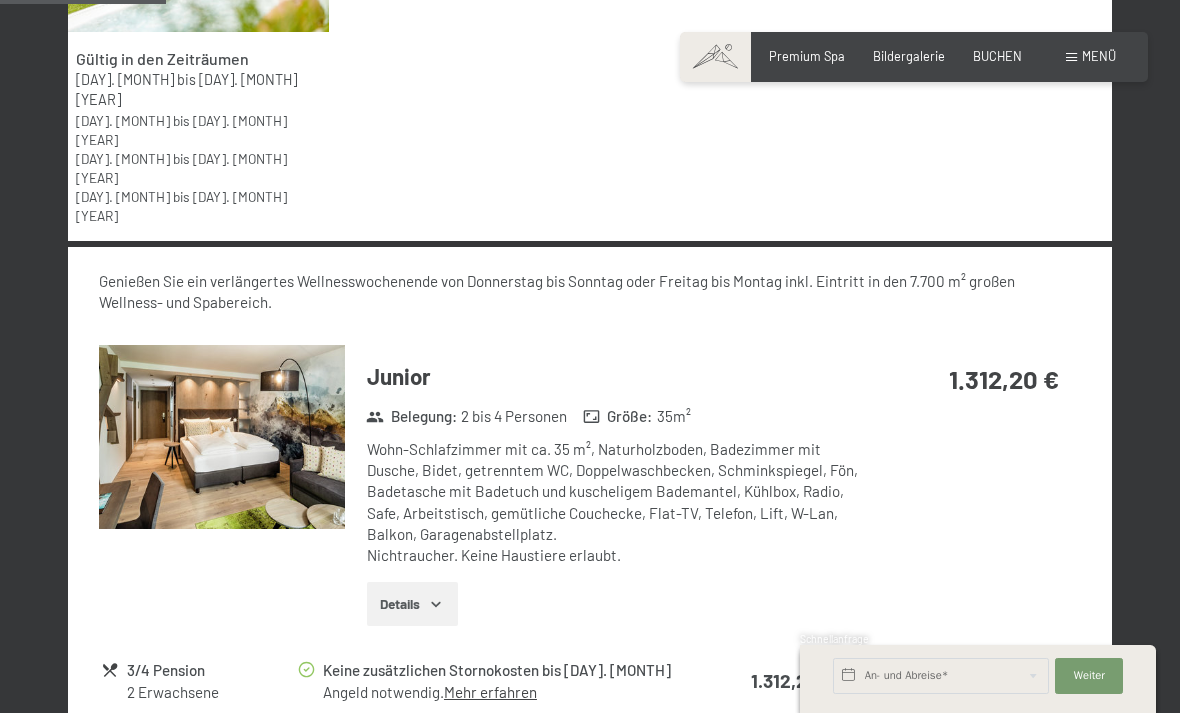 click on "Auswählen" at bounding box center [1033, 681] 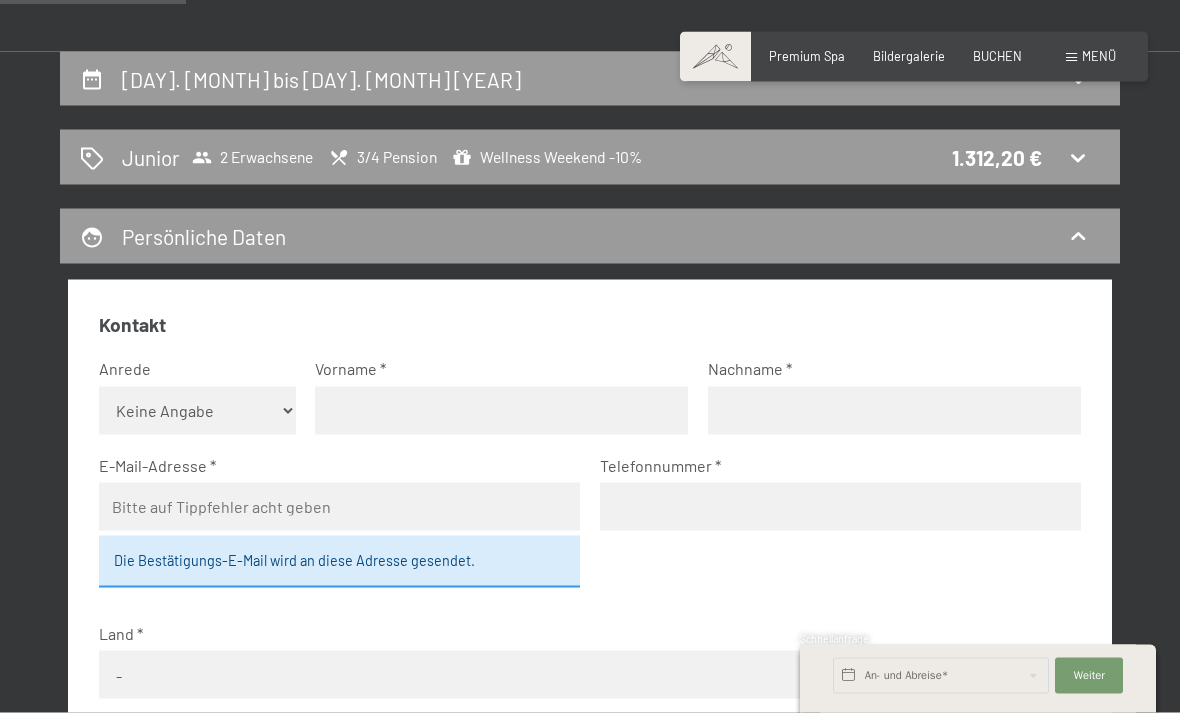 scroll, scrollTop: 331, scrollLeft: 0, axis: vertical 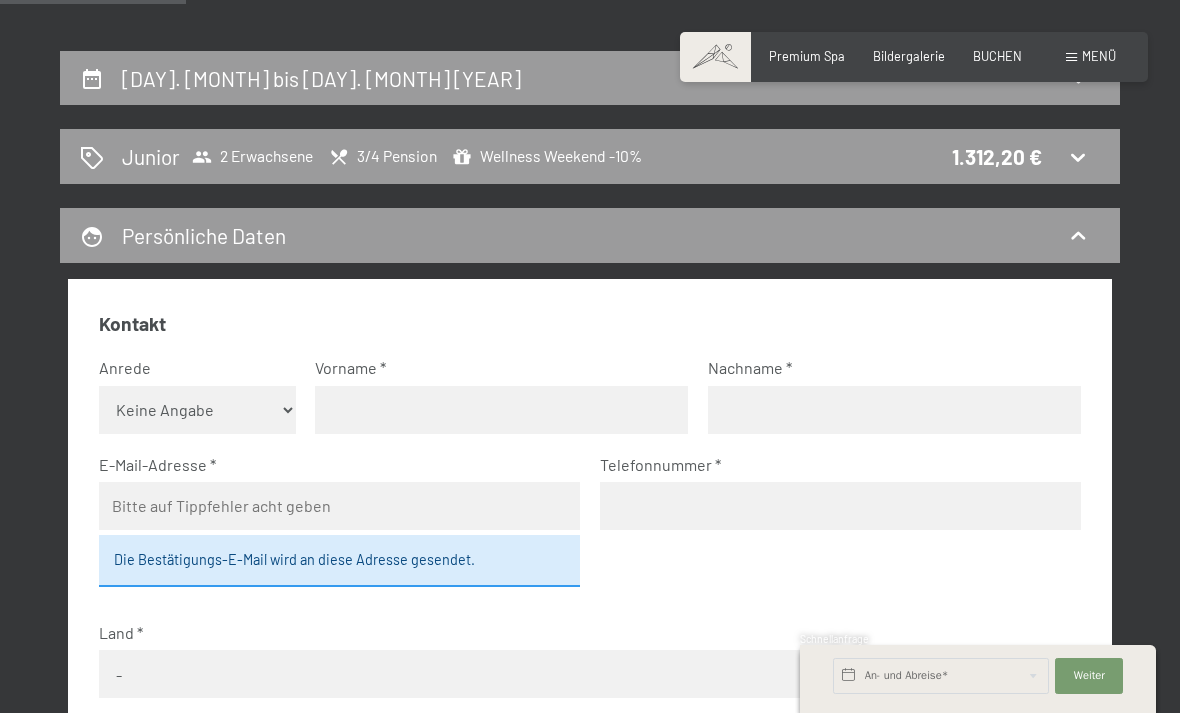 click on "Persönliche Daten" at bounding box center [590, 235] 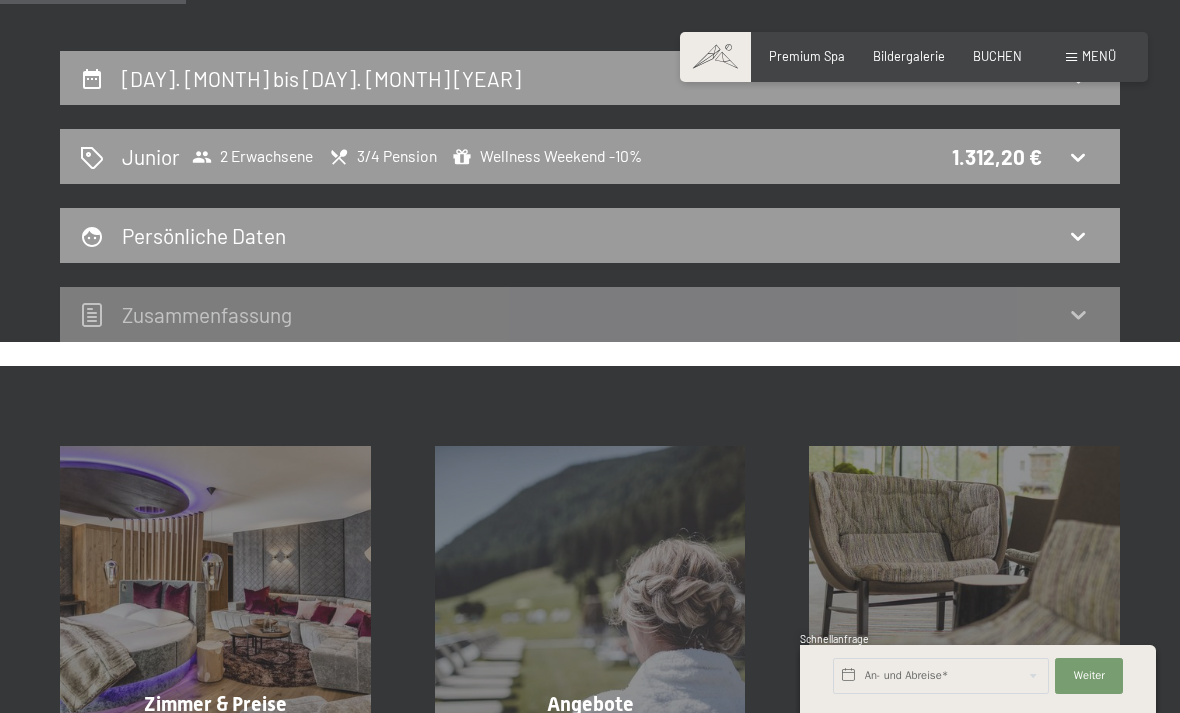click on "Persönliche Daten" at bounding box center [590, 235] 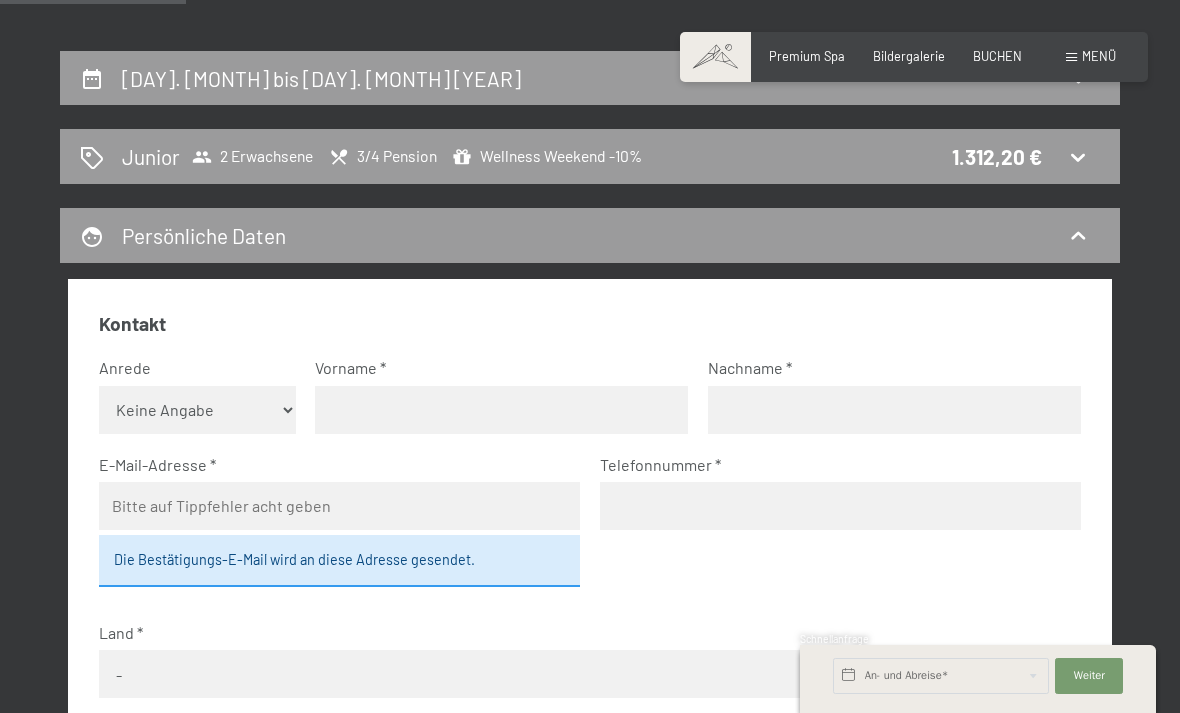 click on "Persönliche Daten" at bounding box center (590, 235) 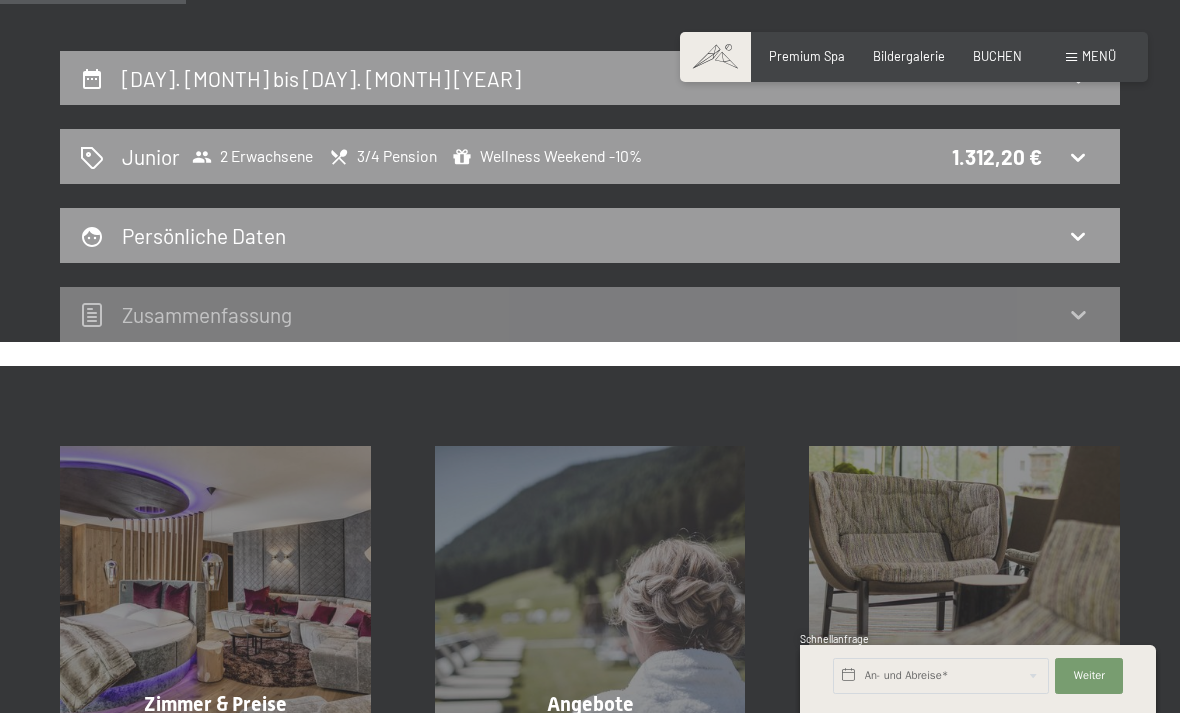 click 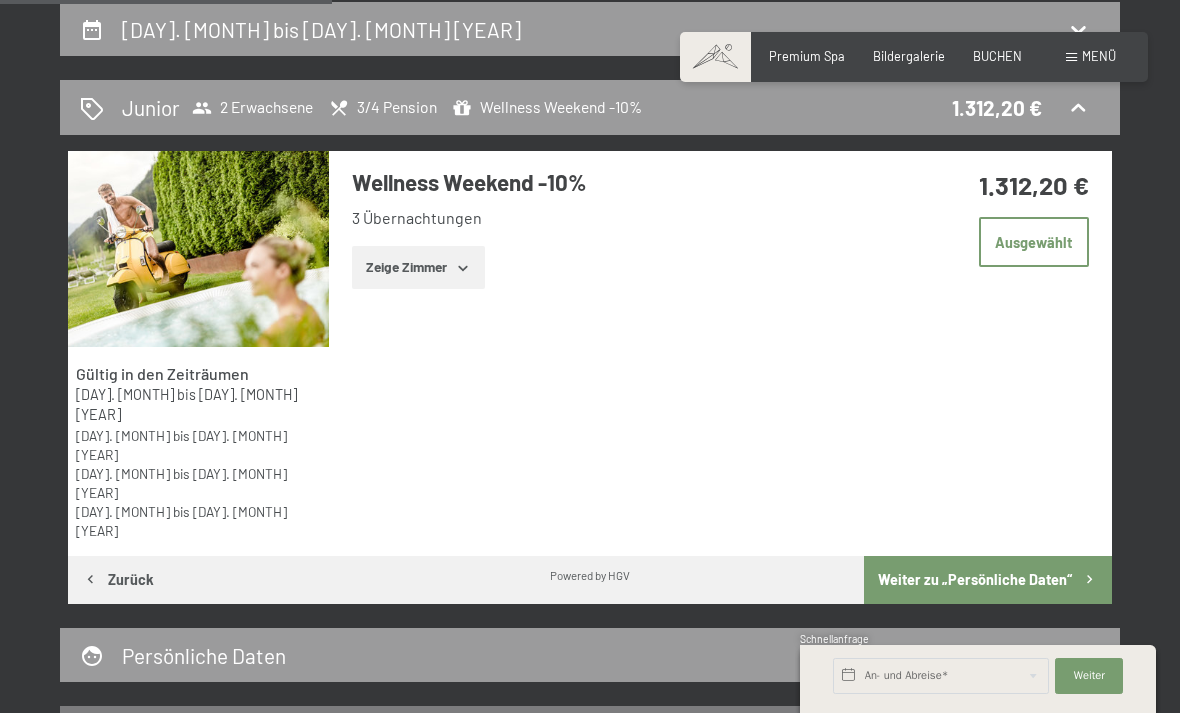 click on "Ausgewählt" at bounding box center (1034, 242) 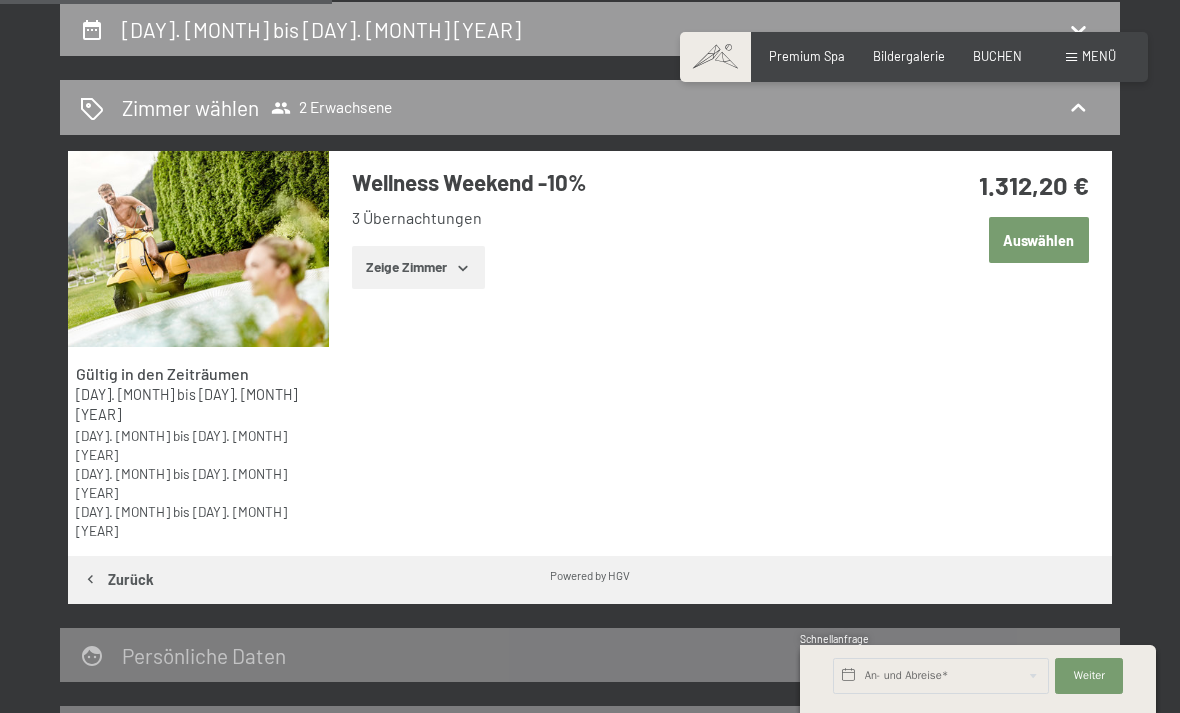 click on "Auswählen" at bounding box center (1039, 240) 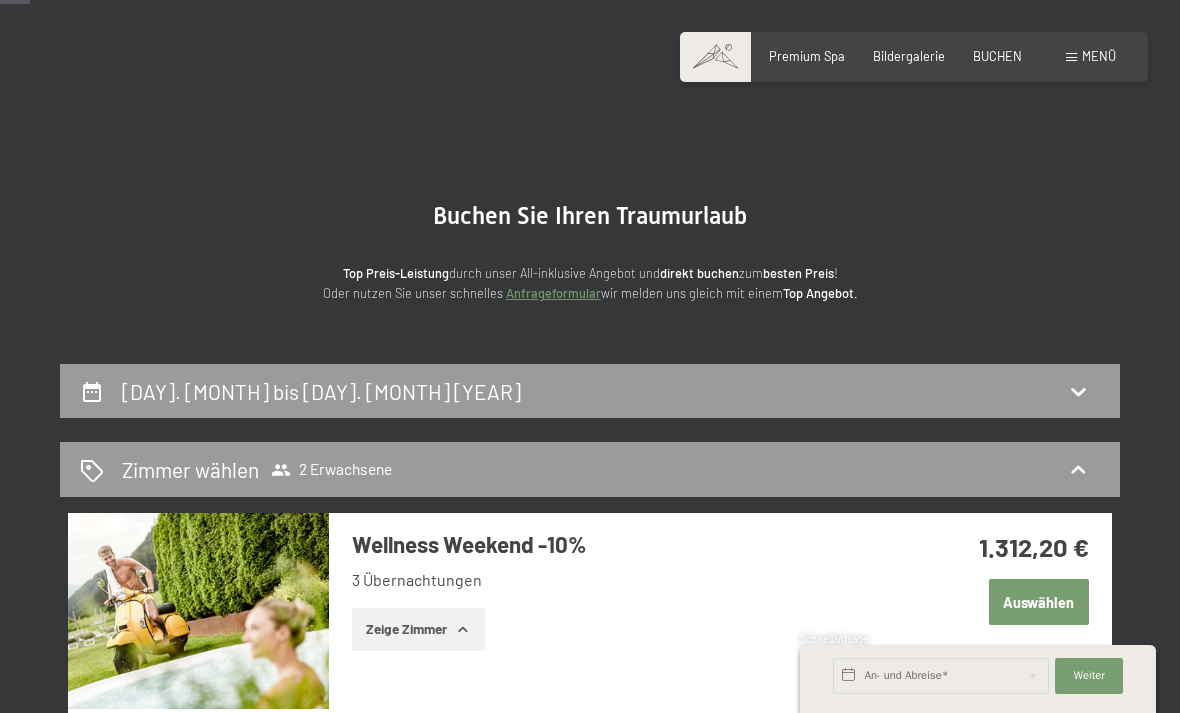 scroll, scrollTop: 0, scrollLeft: 0, axis: both 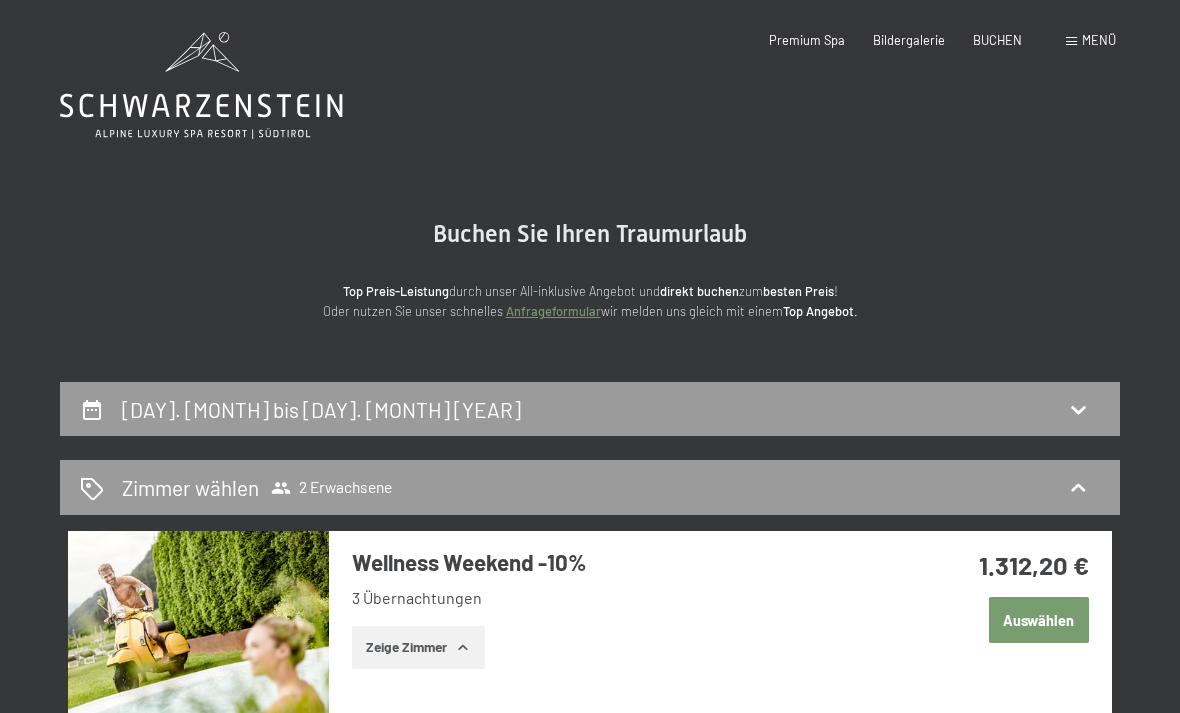 click on "BUCHEN" at bounding box center (997, 41) 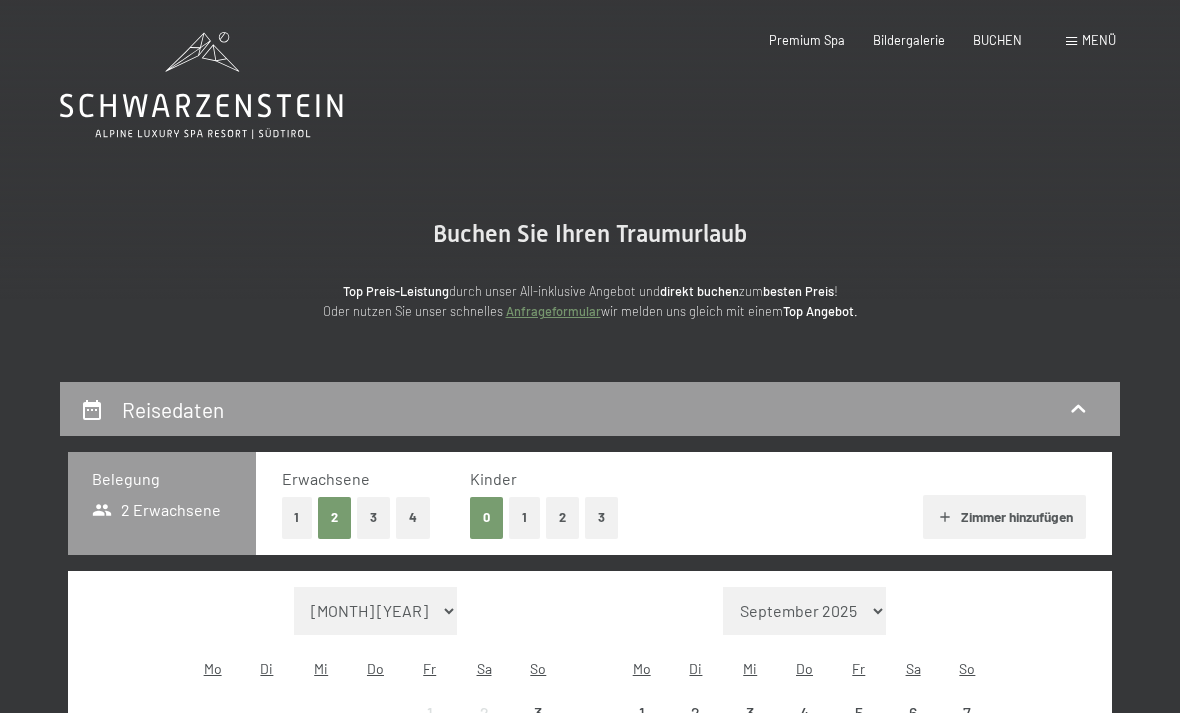scroll, scrollTop: 0, scrollLeft: 0, axis: both 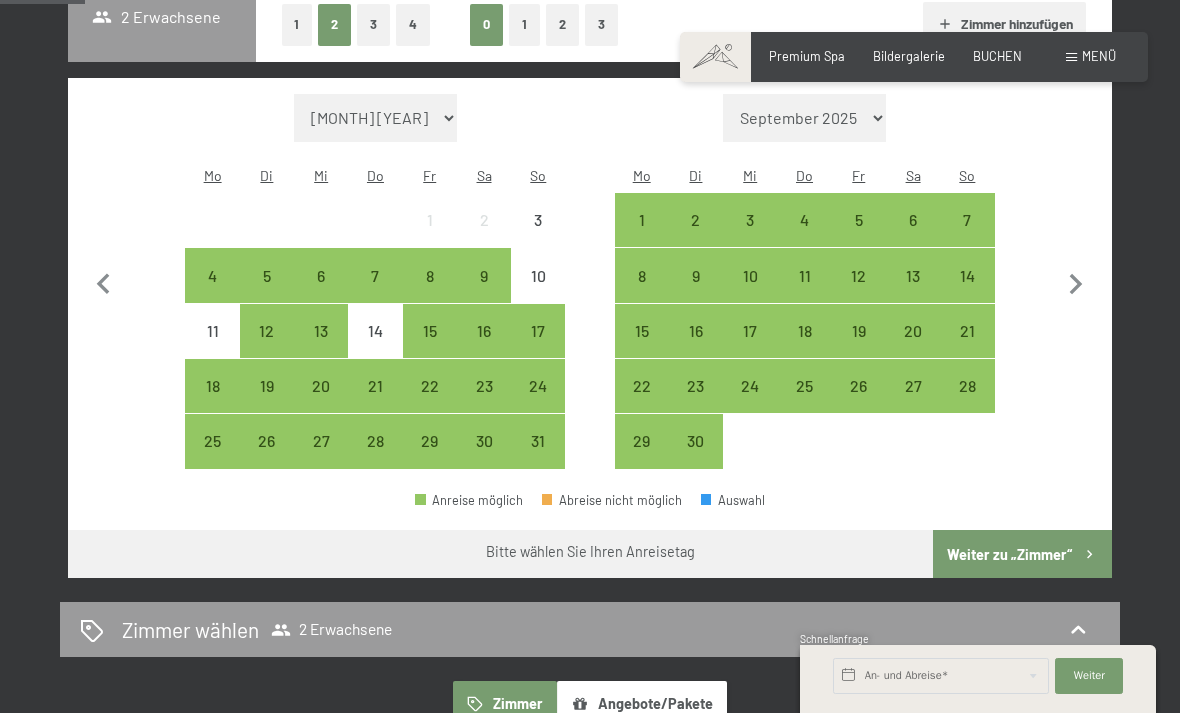 click on "9" at bounding box center [696, 293] 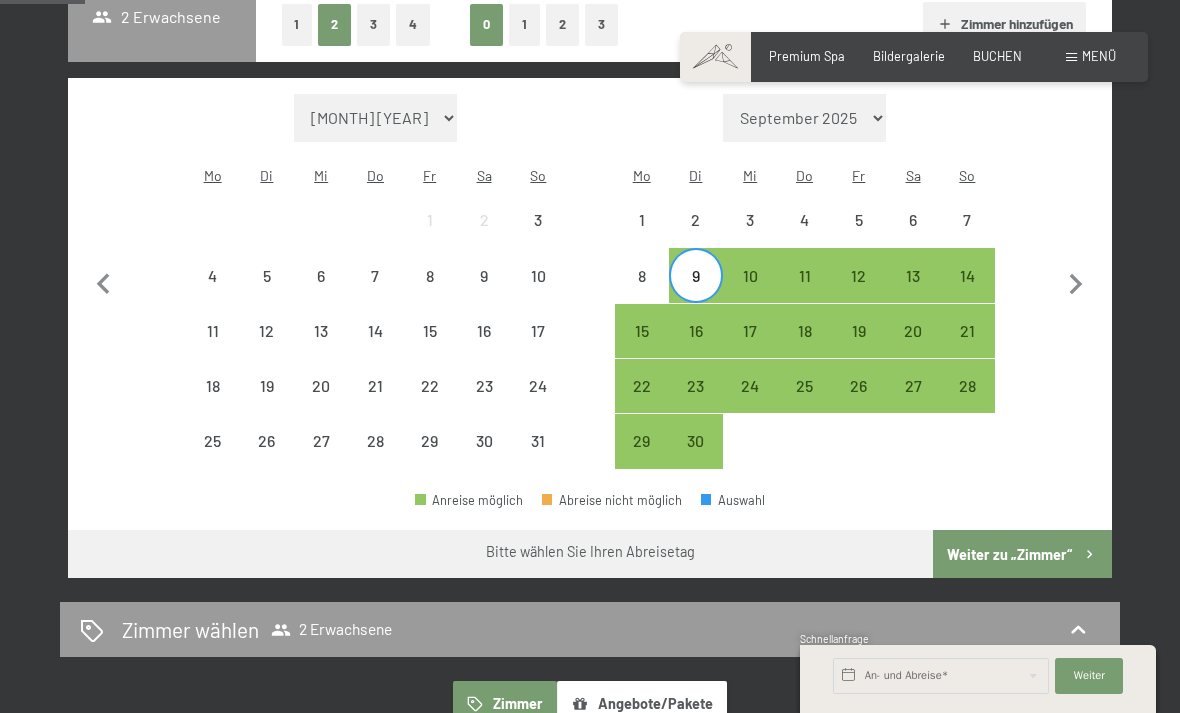 click on "12" at bounding box center (859, 293) 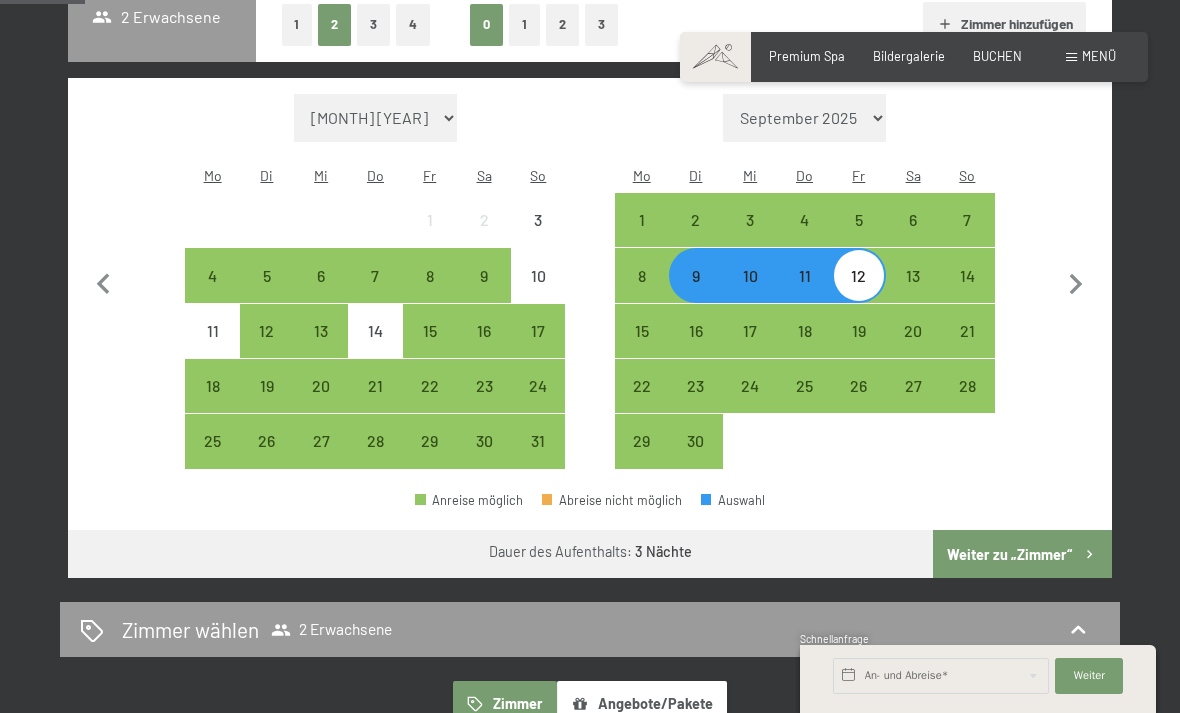 click on "Weiter zu „Zimmer“" at bounding box center [1022, 554] 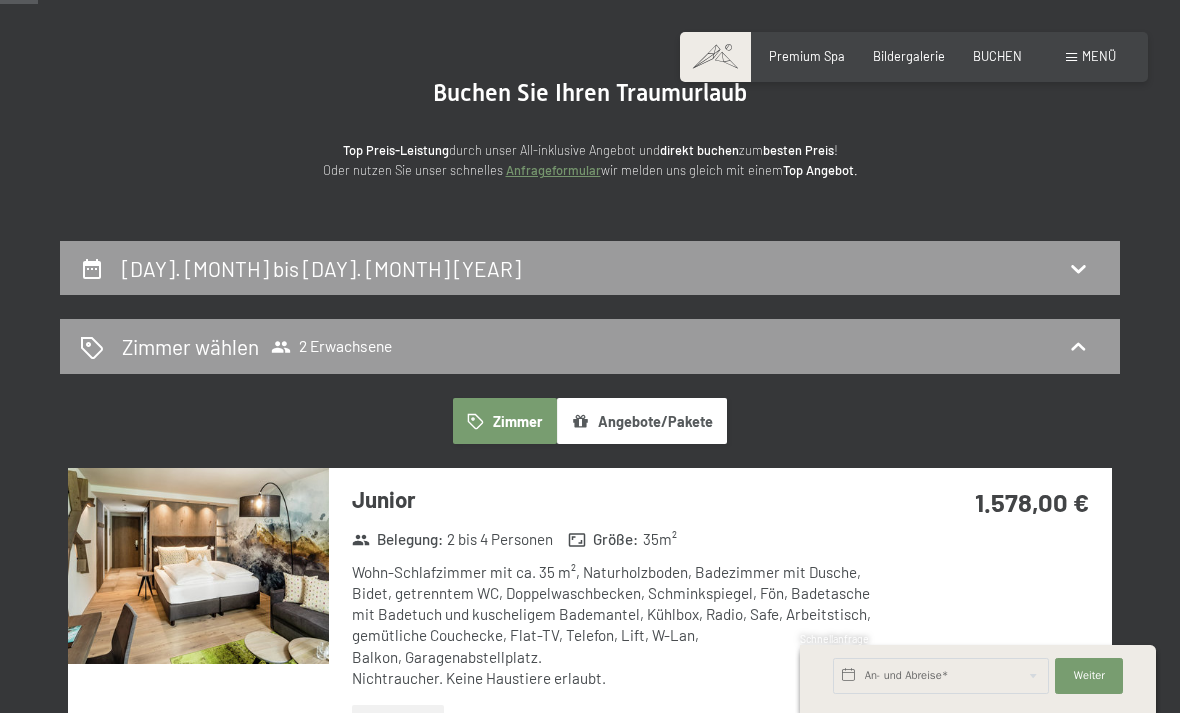 scroll, scrollTop: 0, scrollLeft: 0, axis: both 